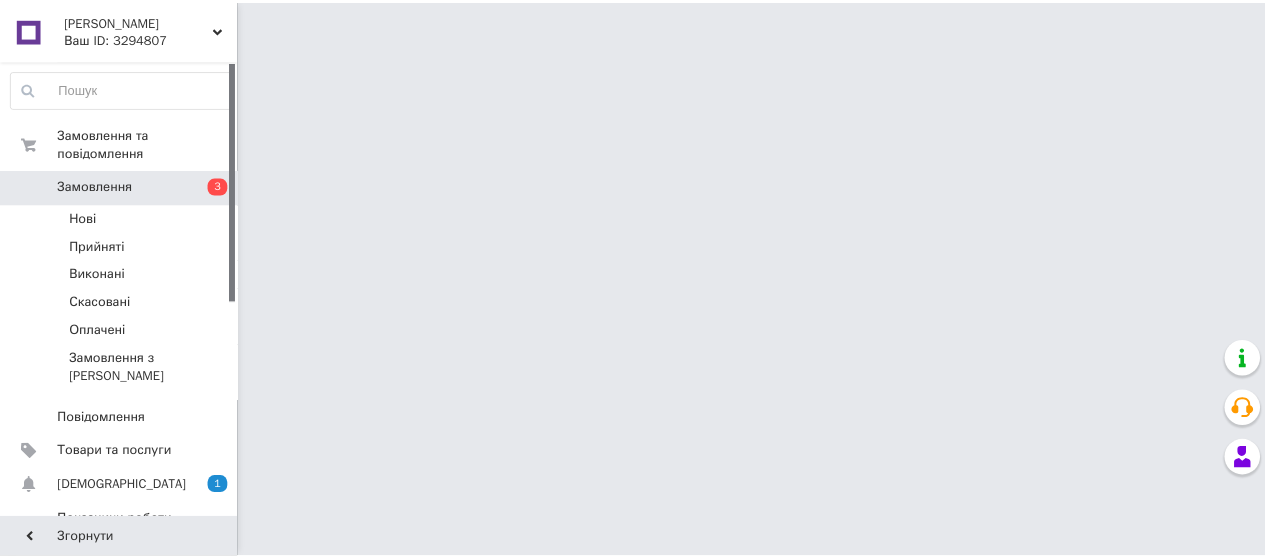 scroll, scrollTop: 0, scrollLeft: 0, axis: both 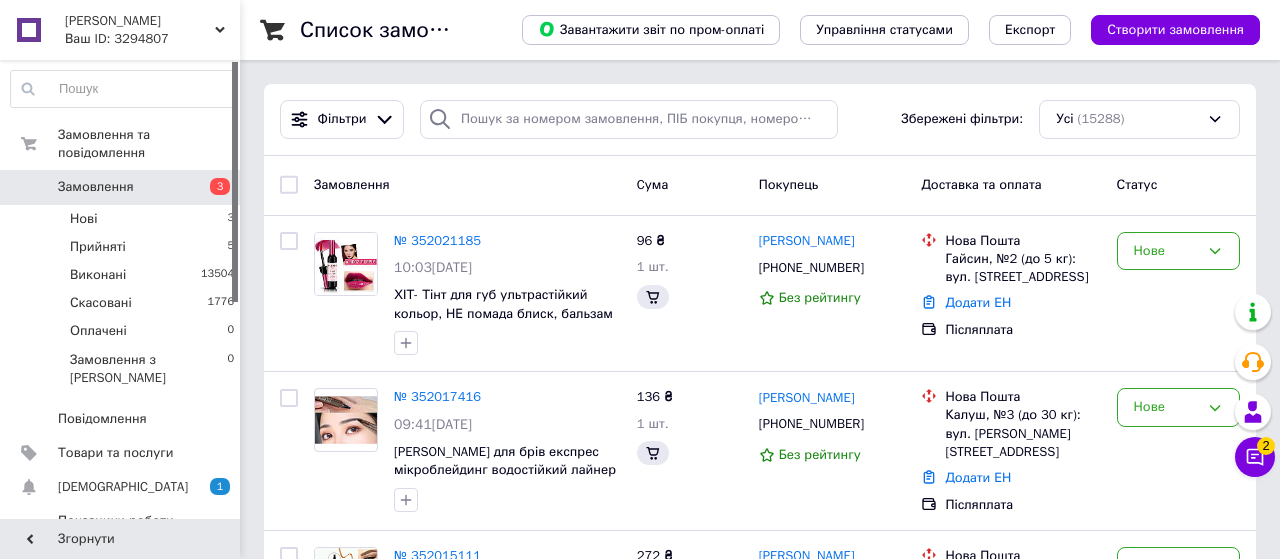 click 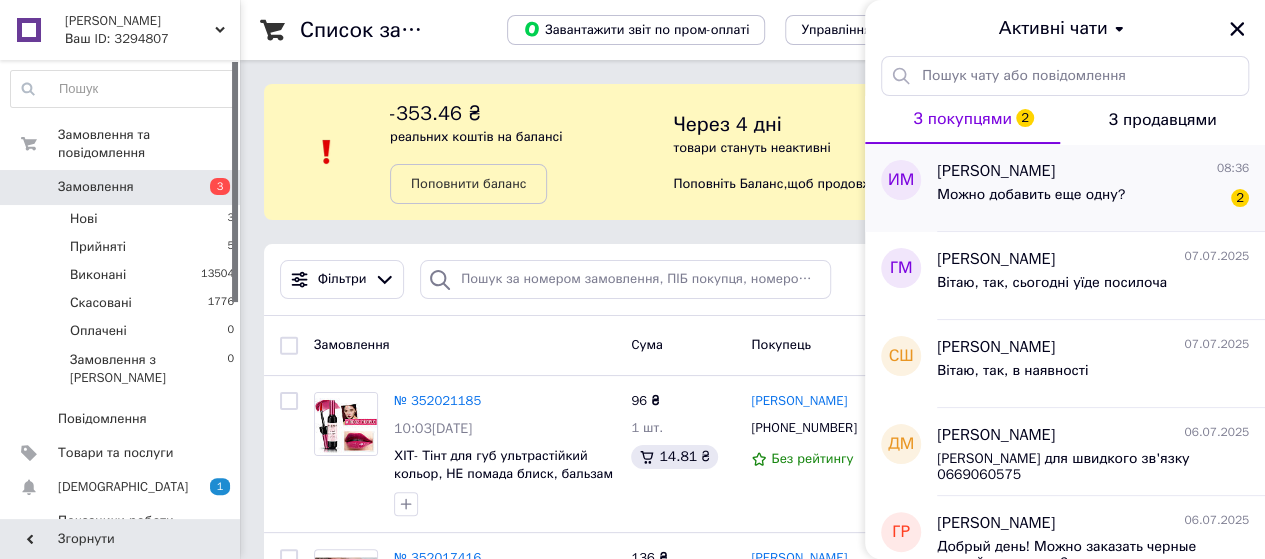 click on "Можно добавить еще одну?" at bounding box center (1031, 195) 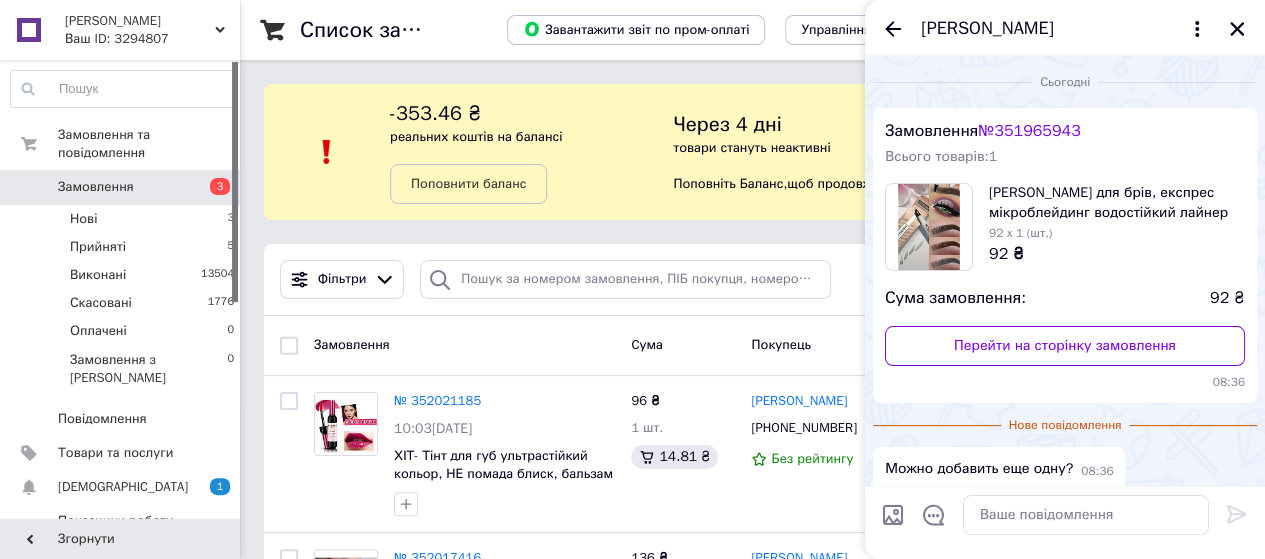 scroll, scrollTop: 88, scrollLeft: 0, axis: vertical 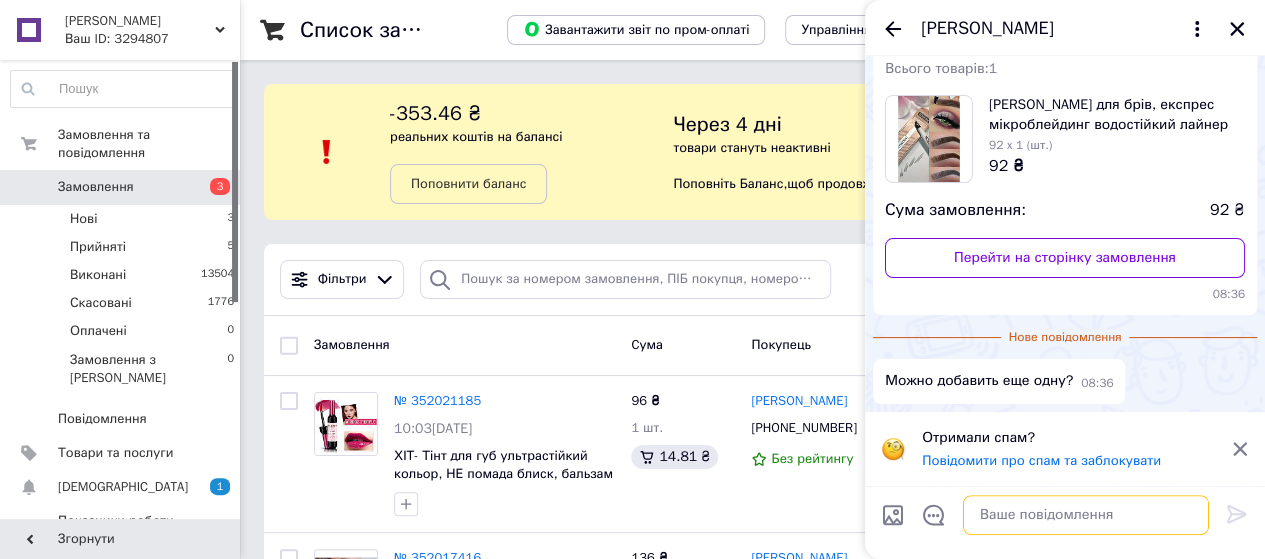 click at bounding box center (1086, 515) 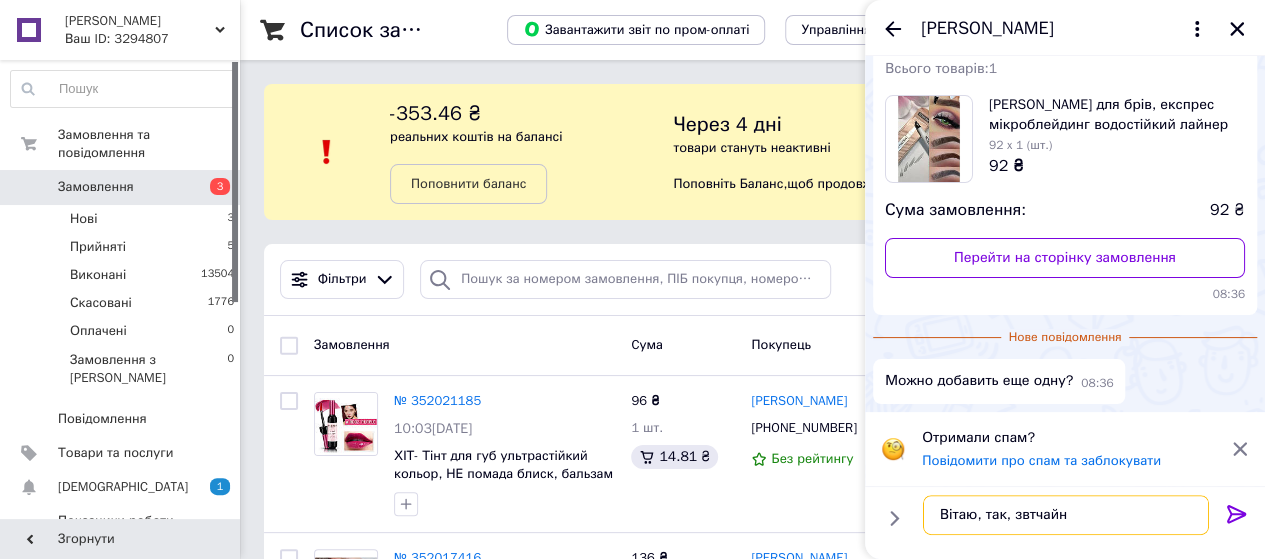 type on "Вітаю, так, звтчайно" 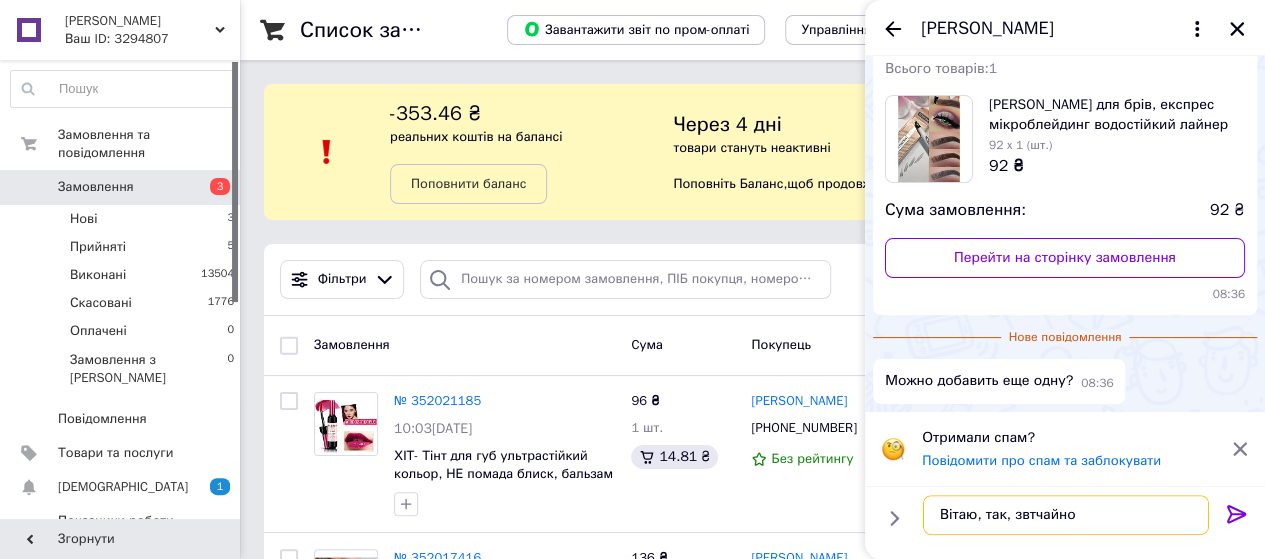 type 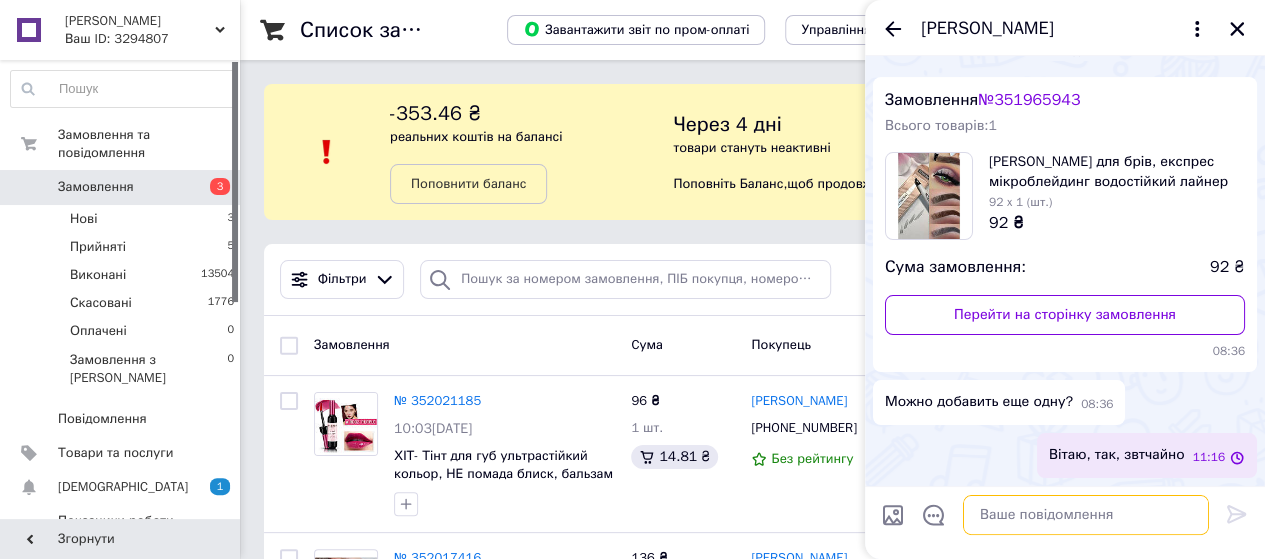 scroll, scrollTop: 30, scrollLeft: 0, axis: vertical 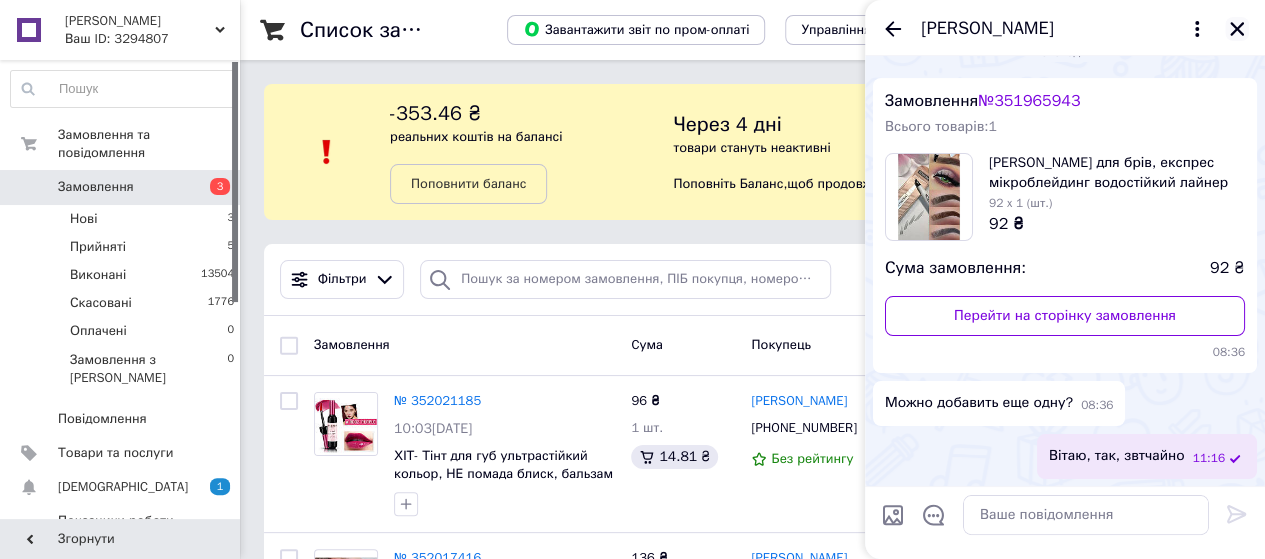 click at bounding box center (1237, 29) 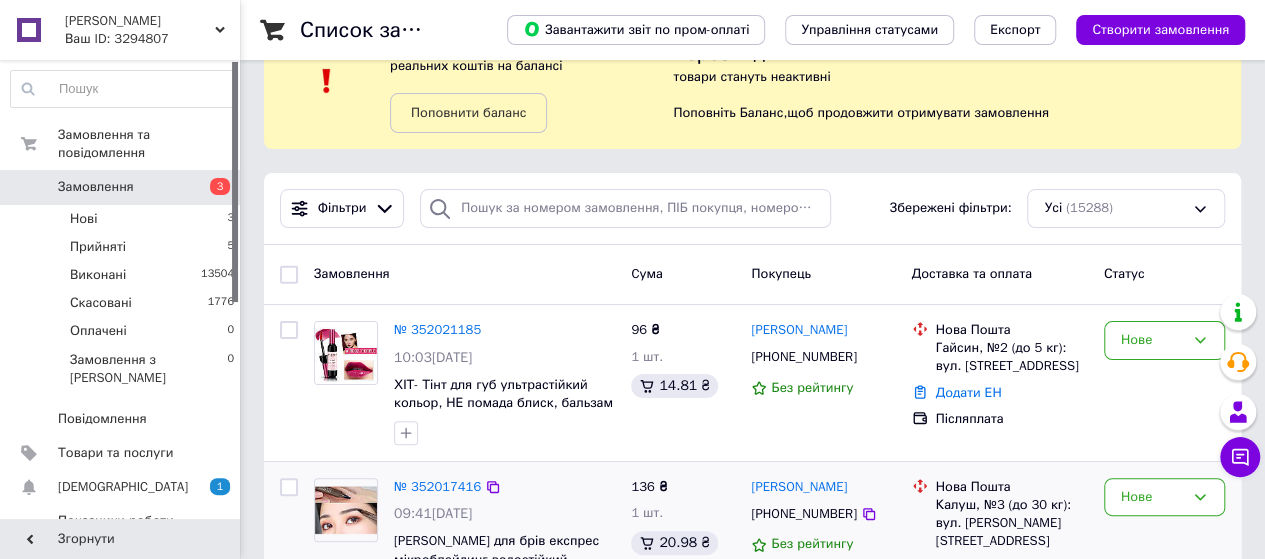 scroll, scrollTop: 200, scrollLeft: 0, axis: vertical 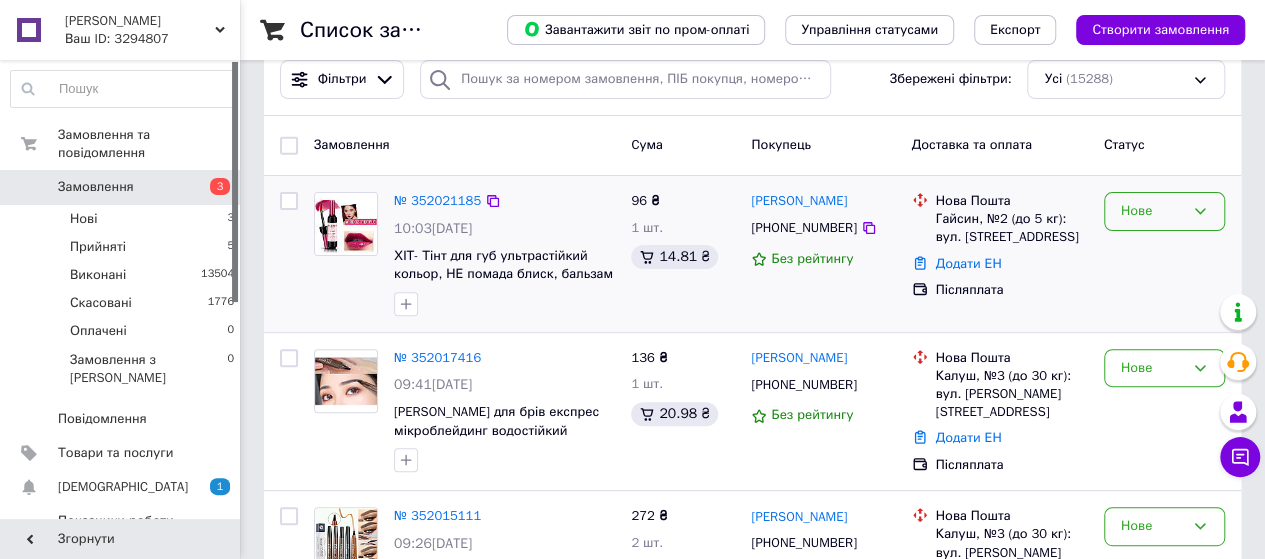 click on "Нове" at bounding box center (1152, 211) 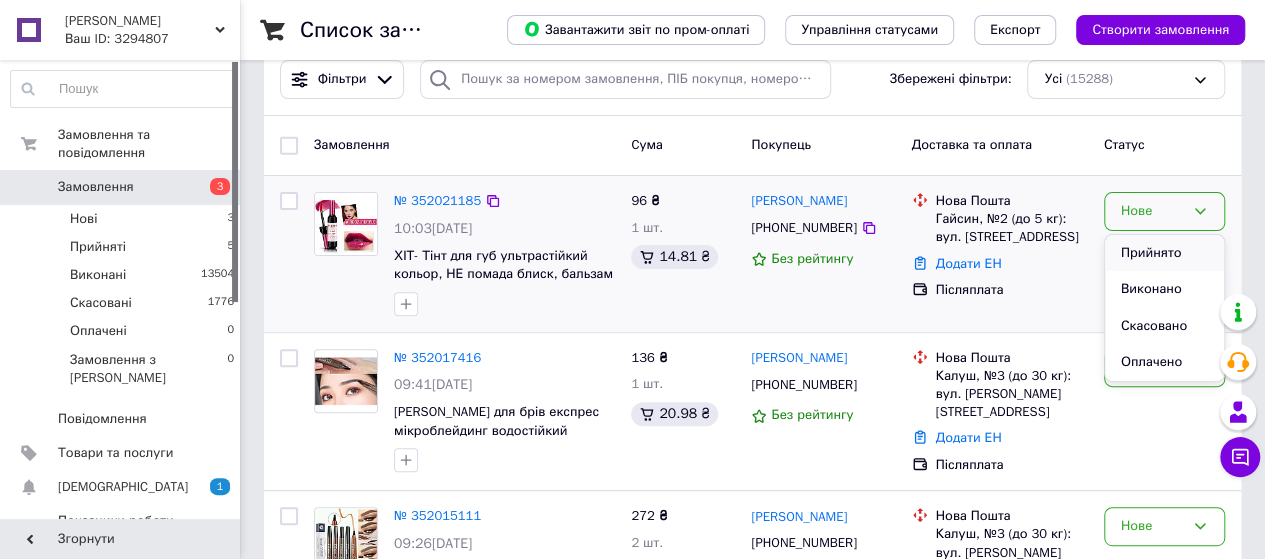 click on "Прийнято" at bounding box center (1164, 253) 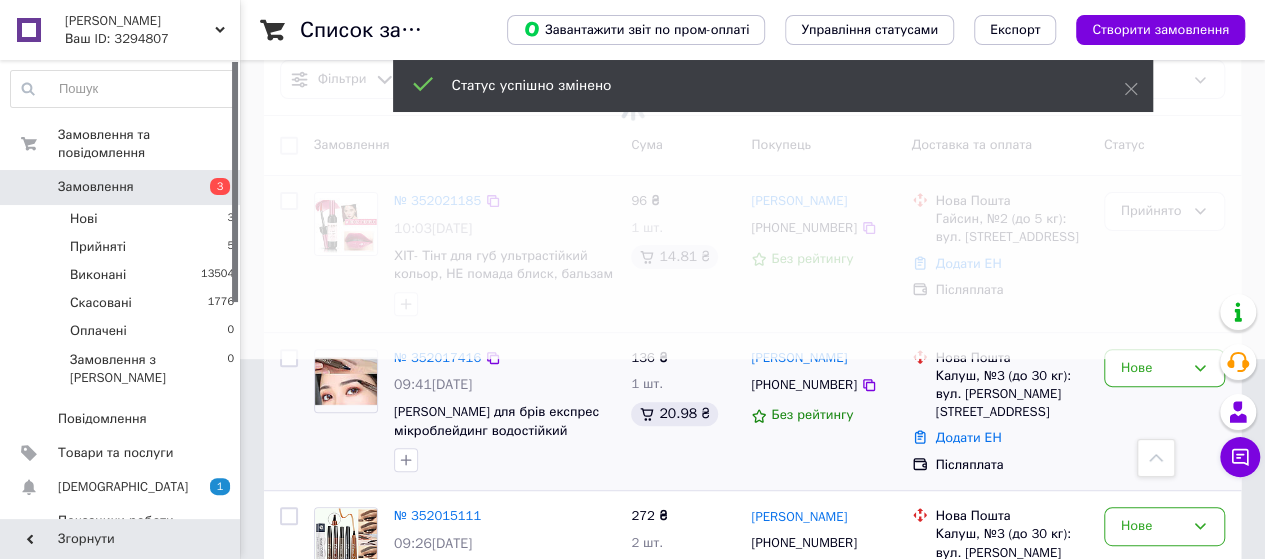 scroll, scrollTop: 400, scrollLeft: 0, axis: vertical 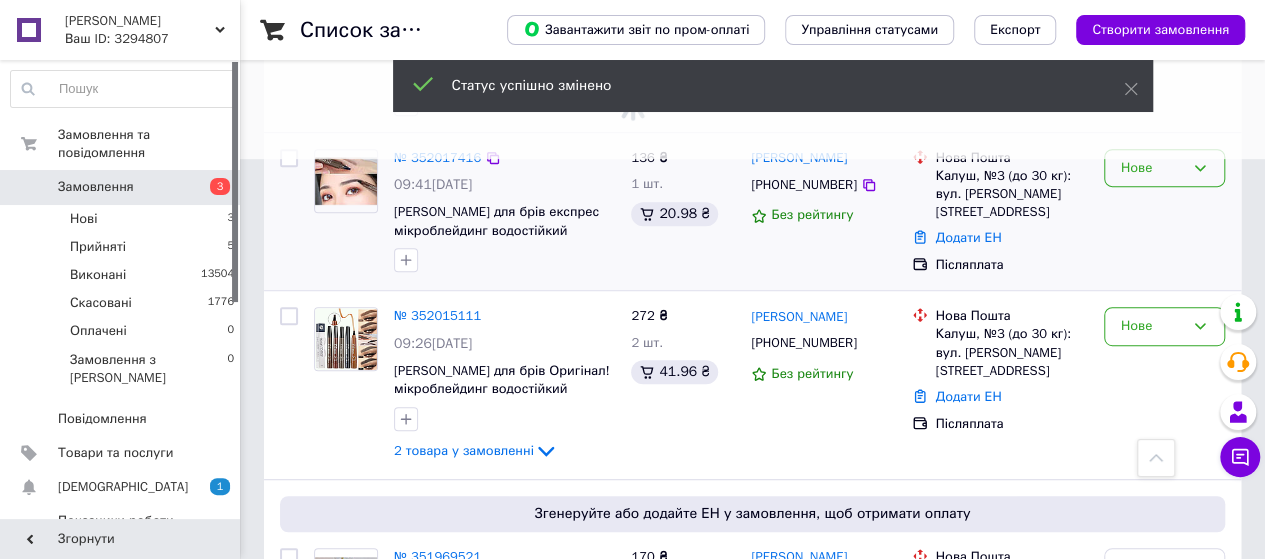 click on "Нове" at bounding box center [1152, 168] 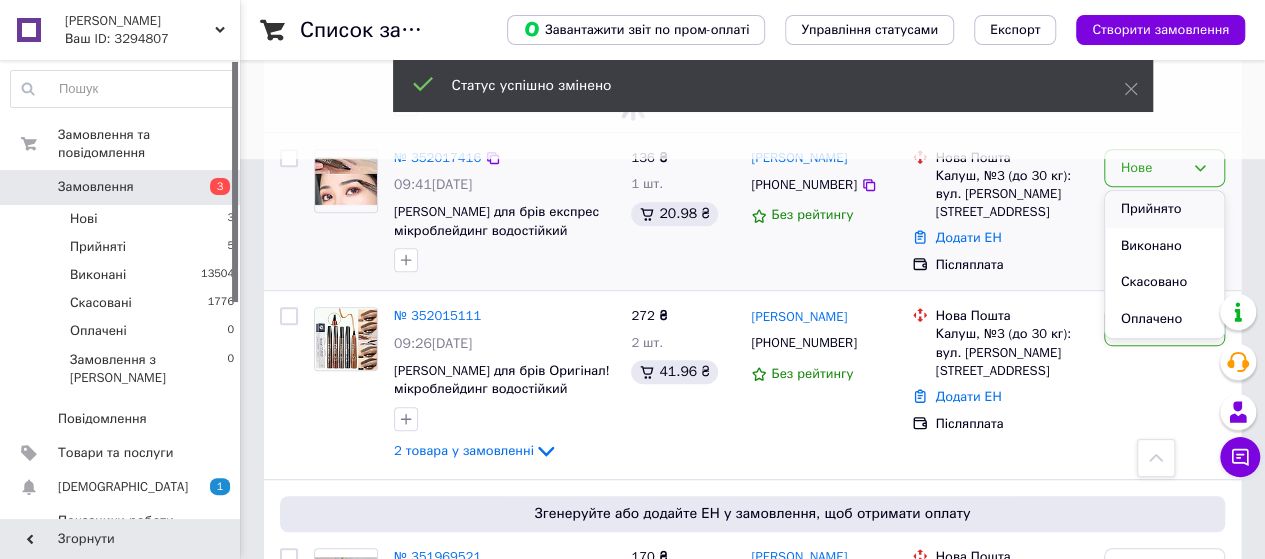 click on "Прийнято" at bounding box center [1164, 209] 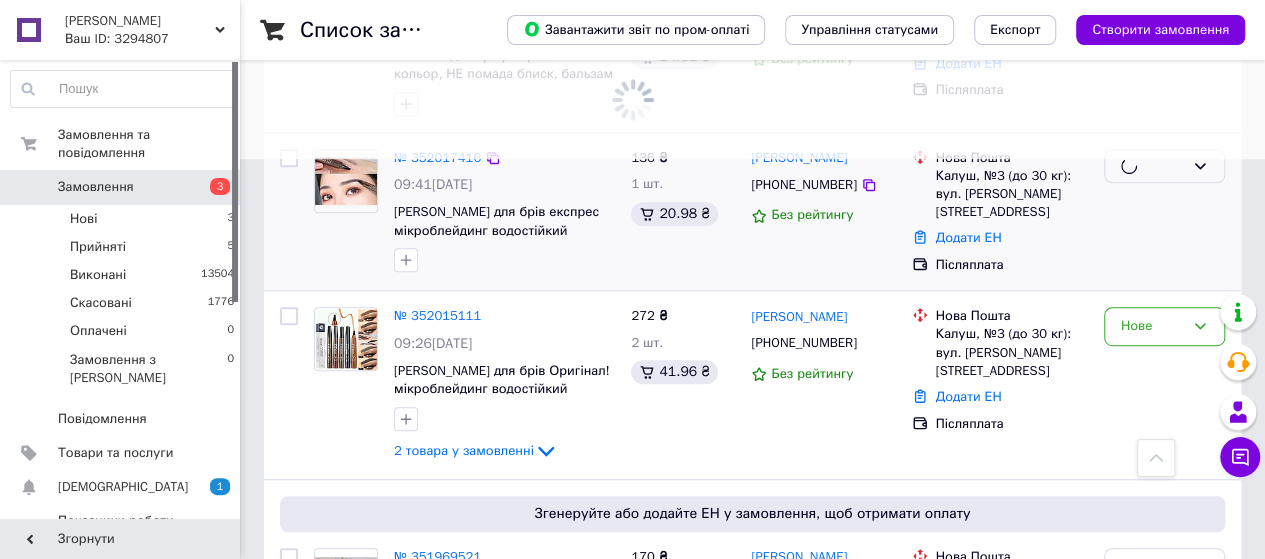 click at bounding box center [1164, 212] 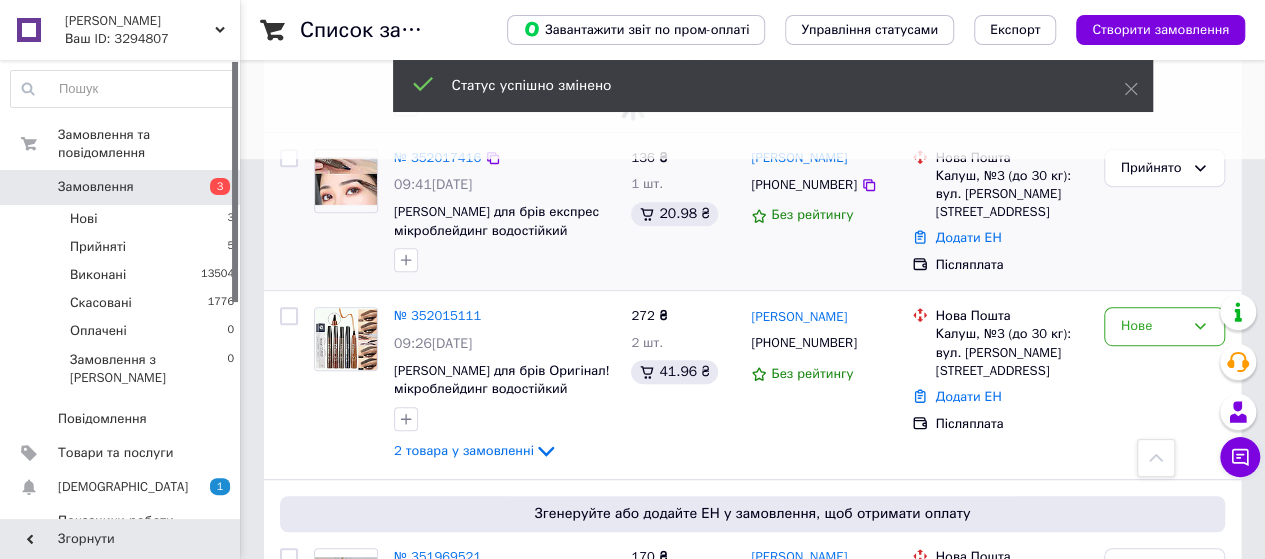 scroll, scrollTop: 500, scrollLeft: 0, axis: vertical 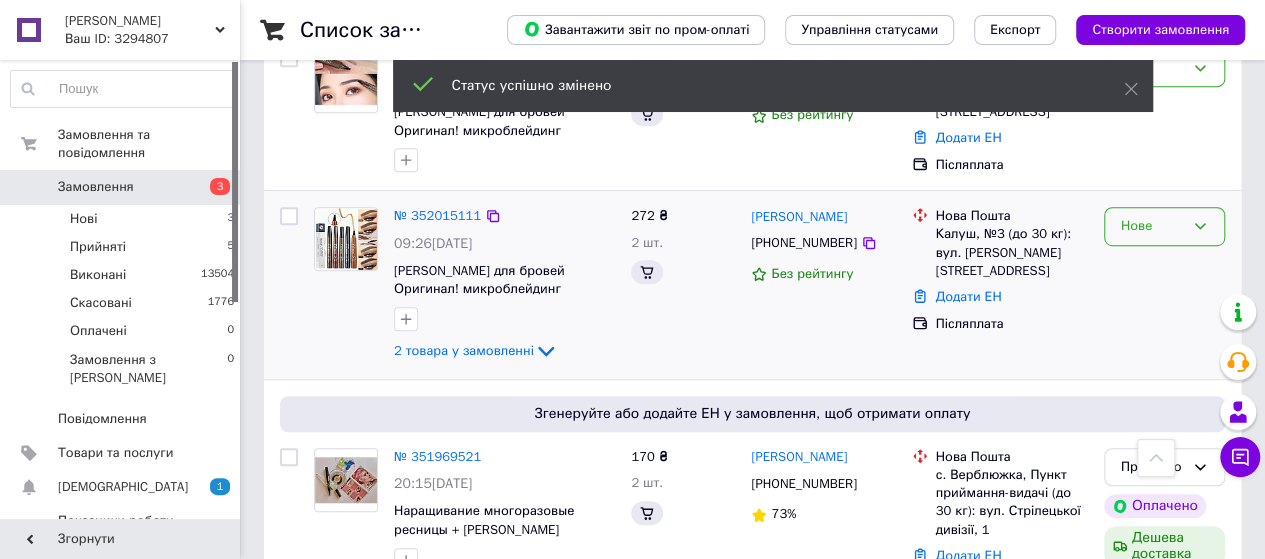 click on "Нове" at bounding box center [1152, 226] 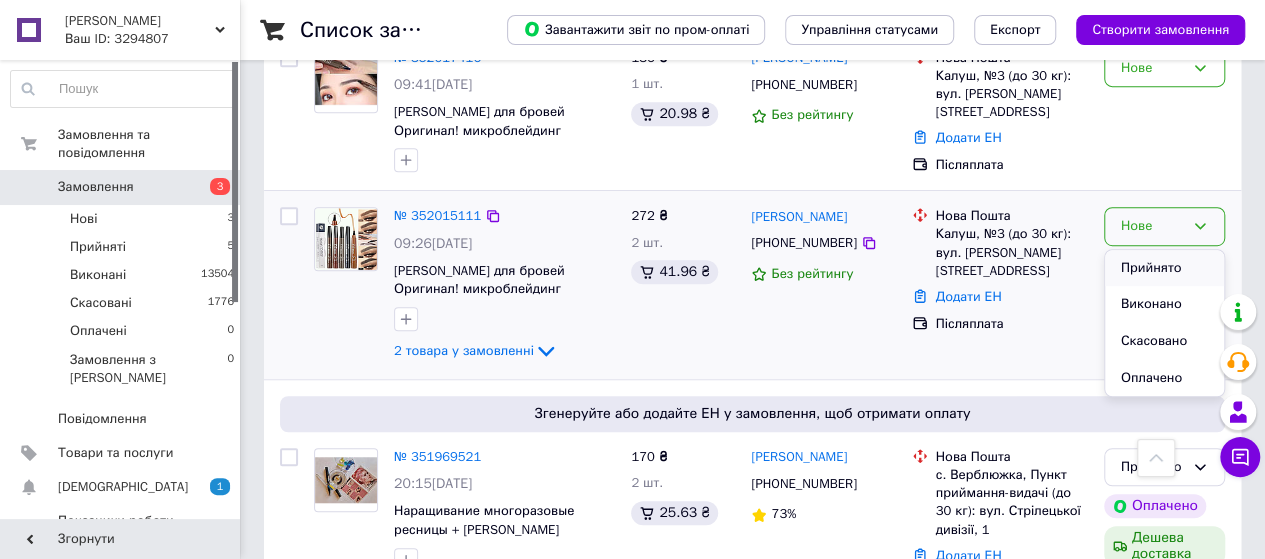 click on "Прийнято" at bounding box center [1164, 268] 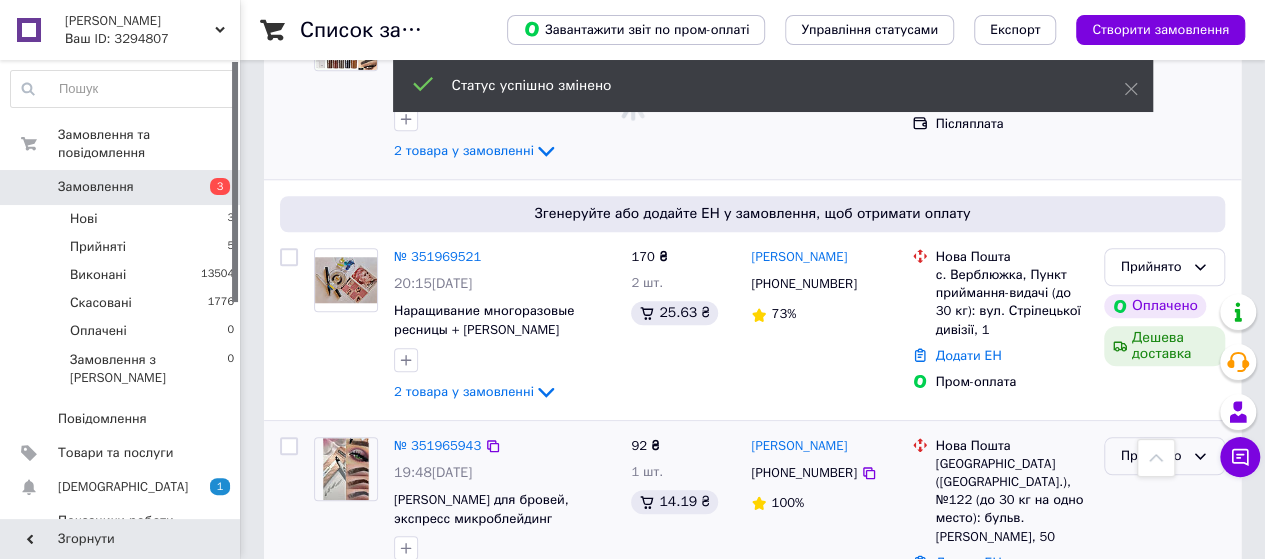 scroll, scrollTop: 900, scrollLeft: 0, axis: vertical 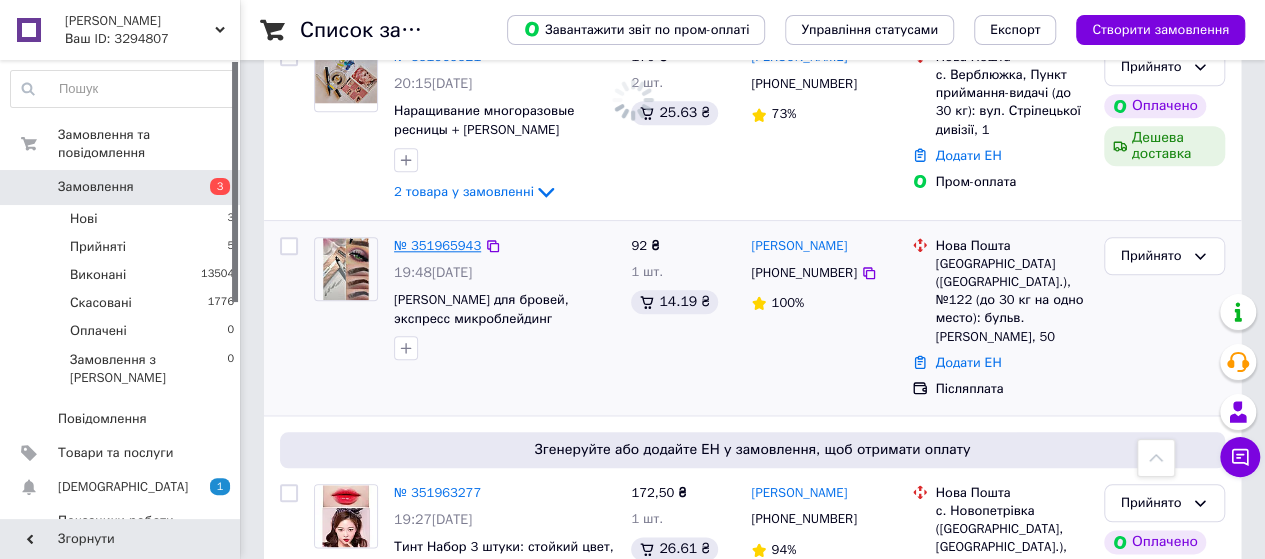 click on "№ 351965943" at bounding box center [437, 245] 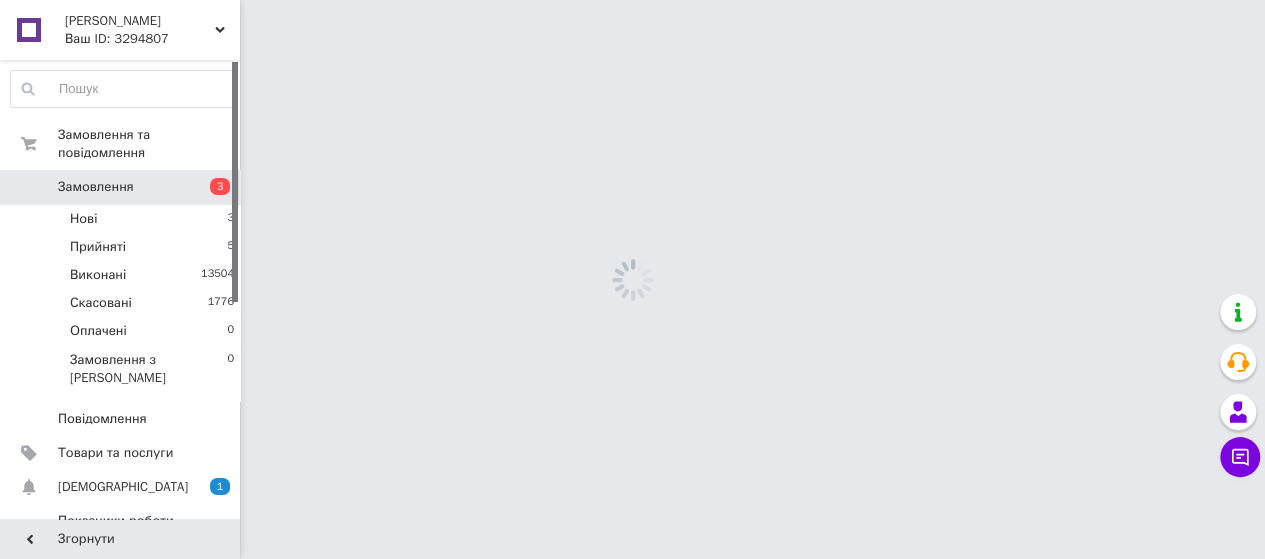 scroll, scrollTop: 0, scrollLeft: 0, axis: both 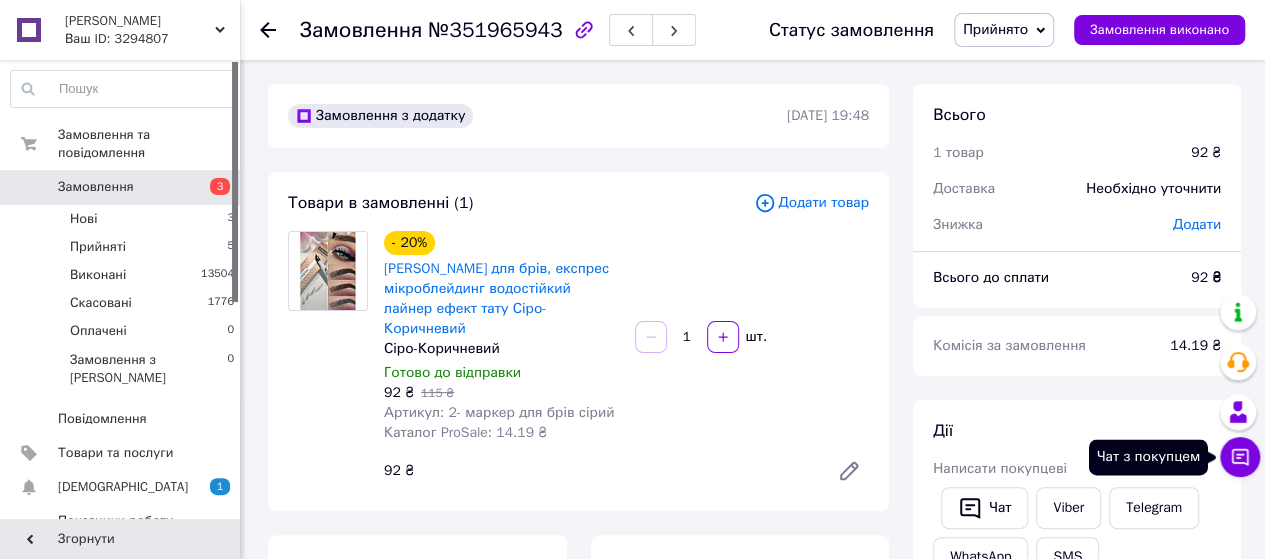 click 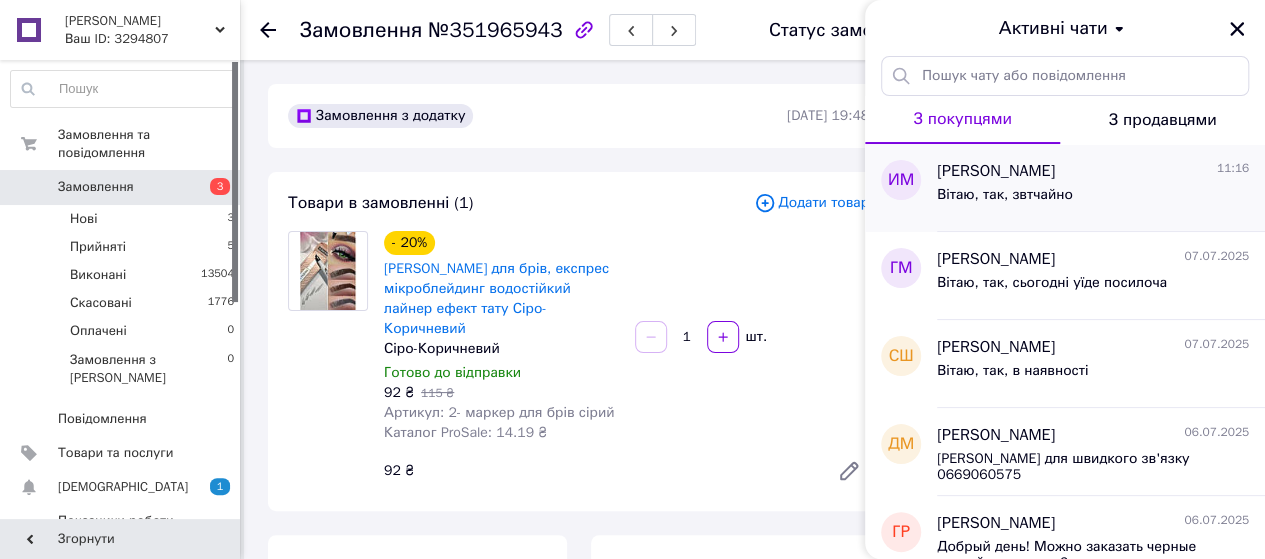 click on "Вітаю, так, звтчайно" at bounding box center [1005, 195] 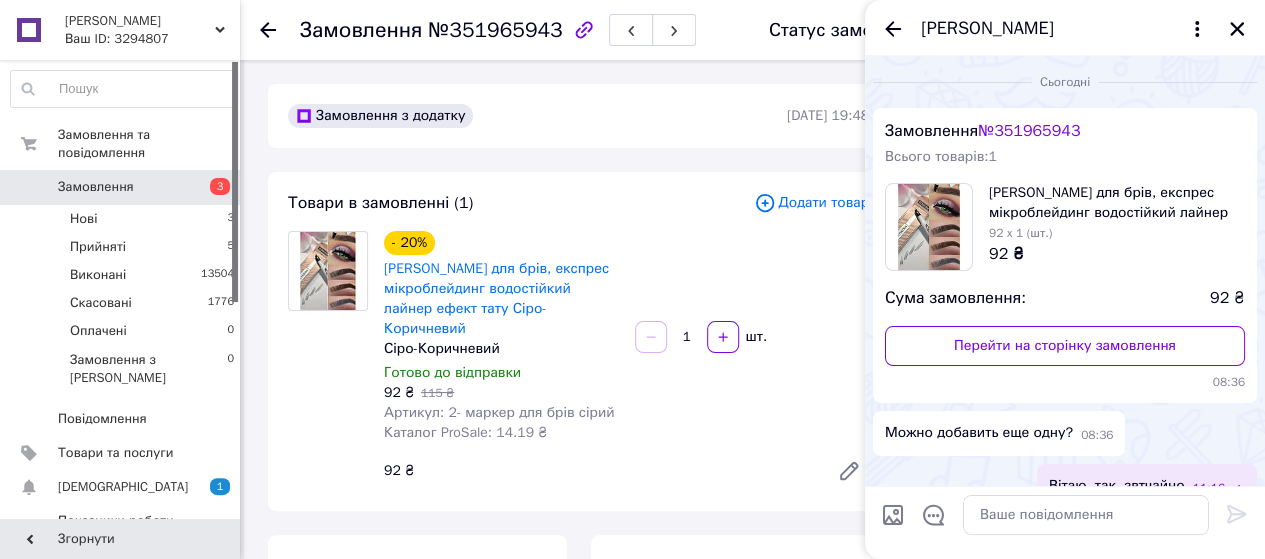 scroll, scrollTop: 30, scrollLeft: 0, axis: vertical 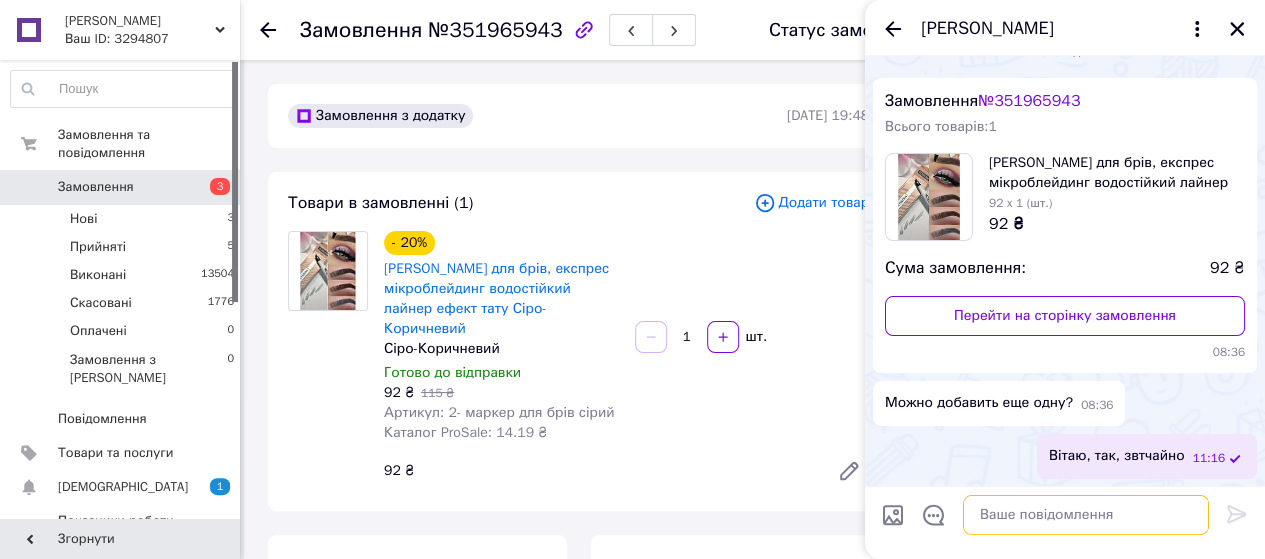 click at bounding box center [1086, 515] 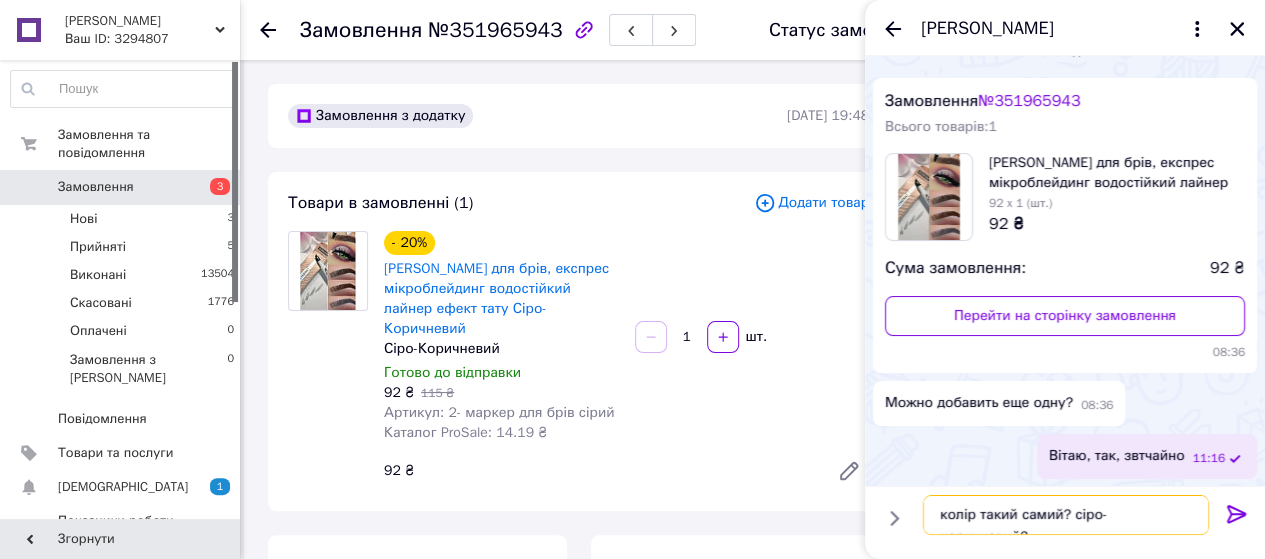 click on "колір такий самий? сіро-коричневий?" at bounding box center (1066, 515) 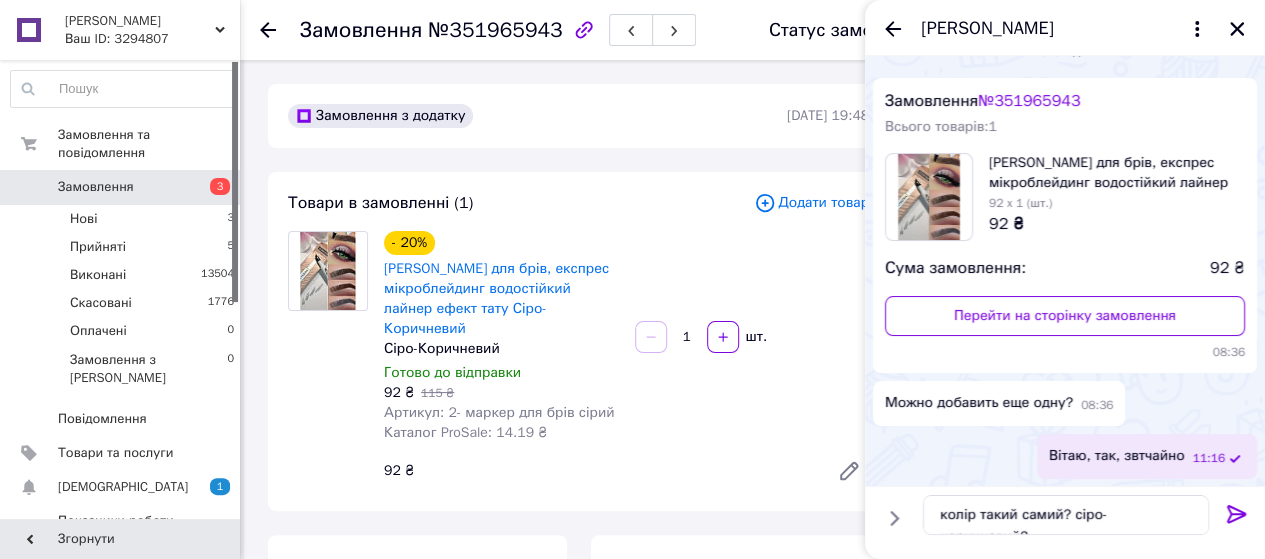 click 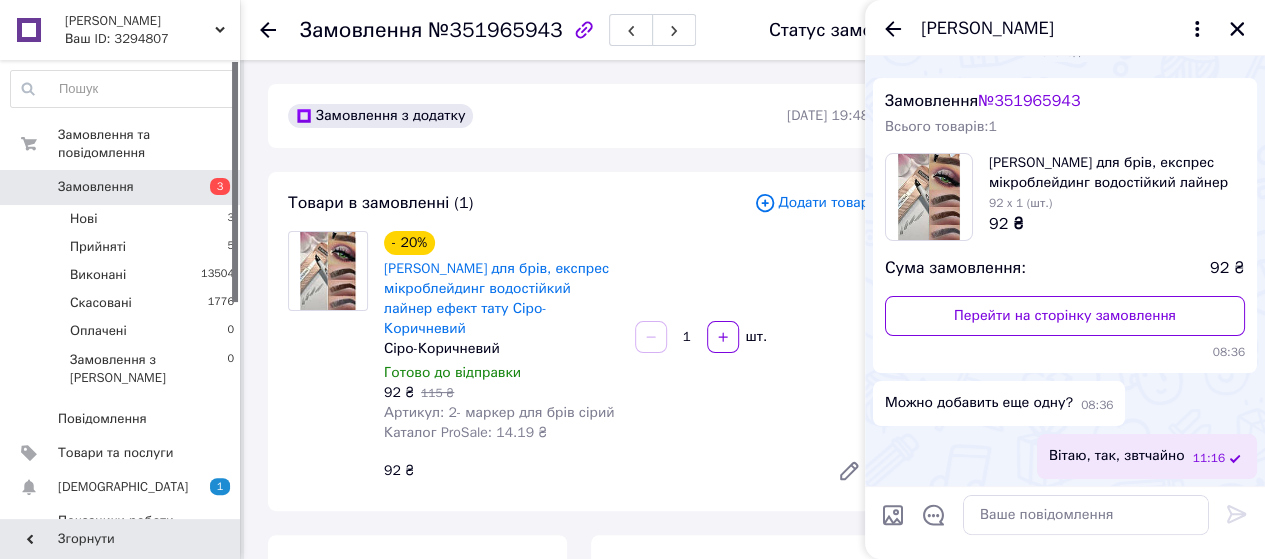 scroll, scrollTop: 103, scrollLeft: 0, axis: vertical 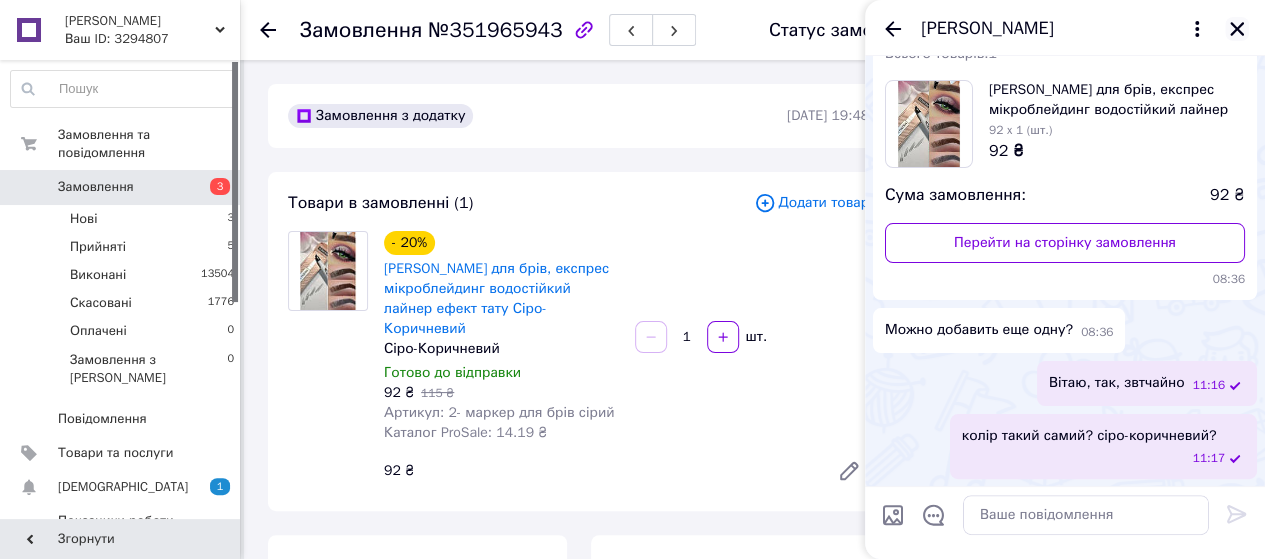 click 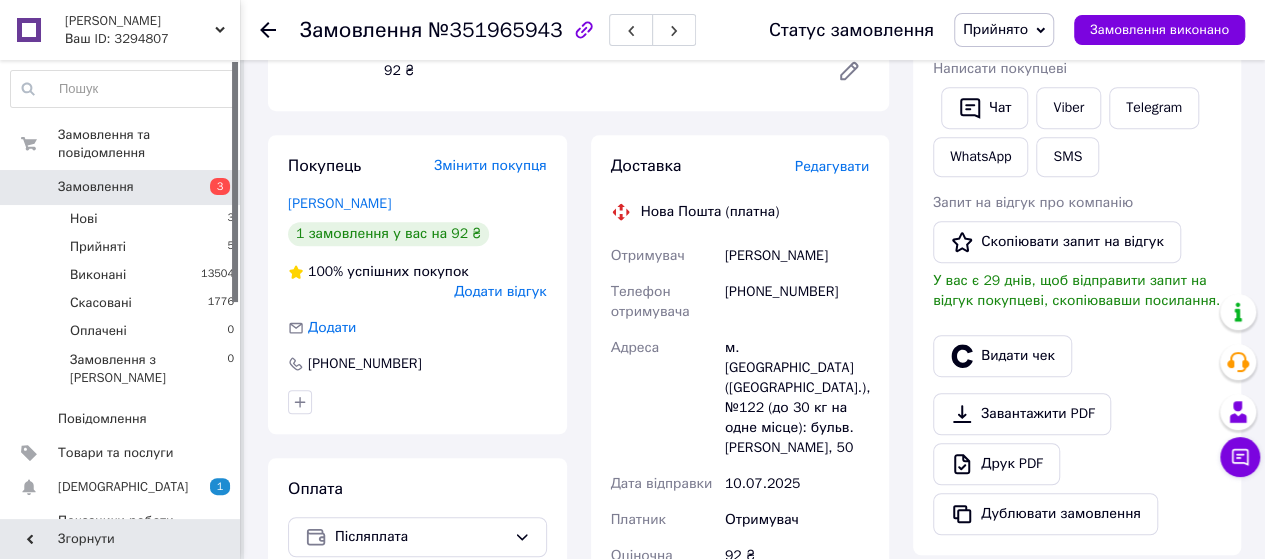 scroll, scrollTop: 700, scrollLeft: 0, axis: vertical 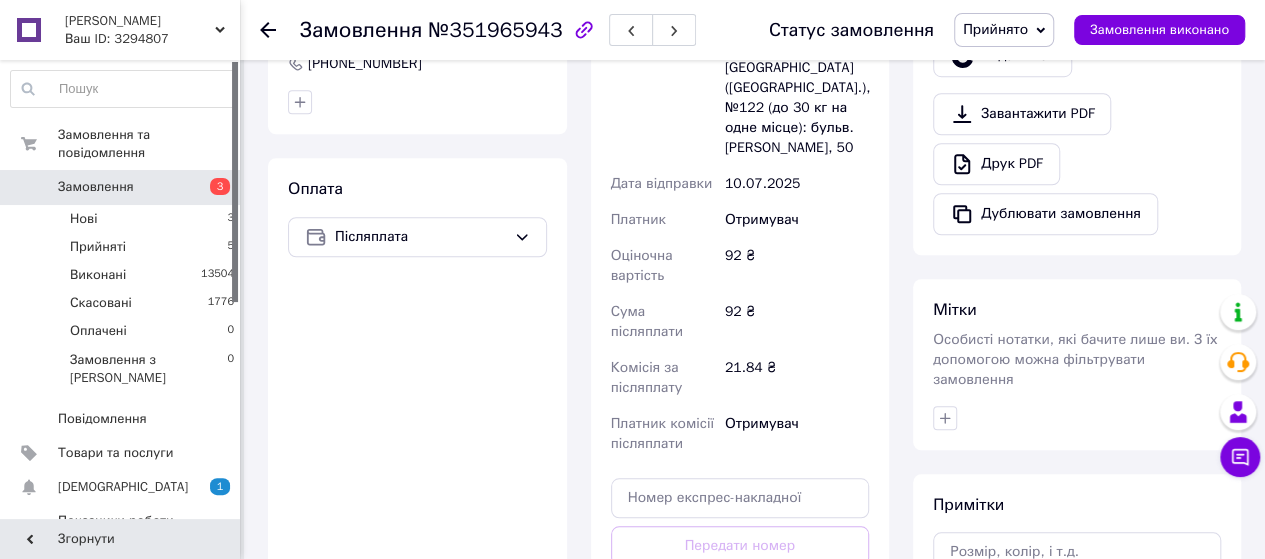 click on "Особисті нотатки, які бачите лише ви. З їх допомогою можна фільтрувати замовлення" at bounding box center [1075, 359] 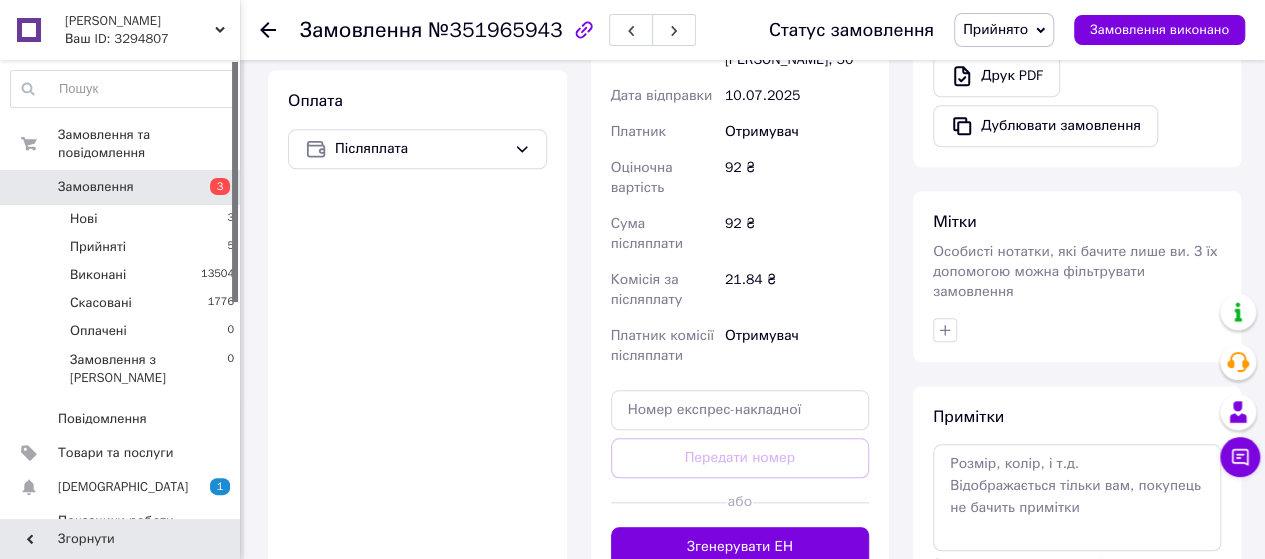 scroll, scrollTop: 900, scrollLeft: 0, axis: vertical 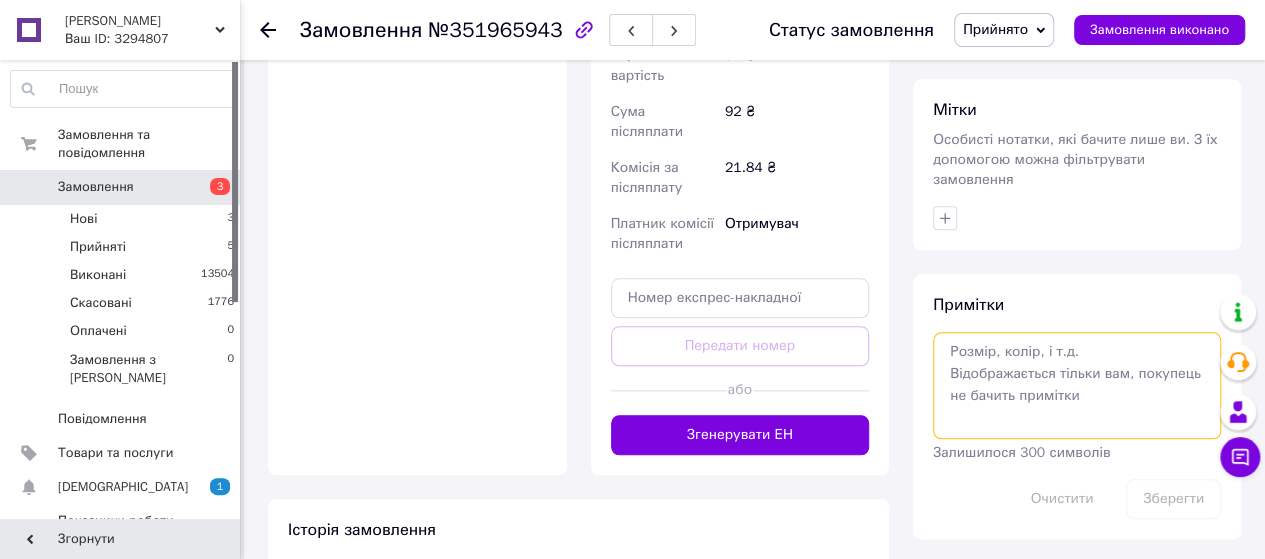drag, startPoint x: 1001, startPoint y: 327, endPoint x: 1052, endPoint y: 302, distance: 56.797886 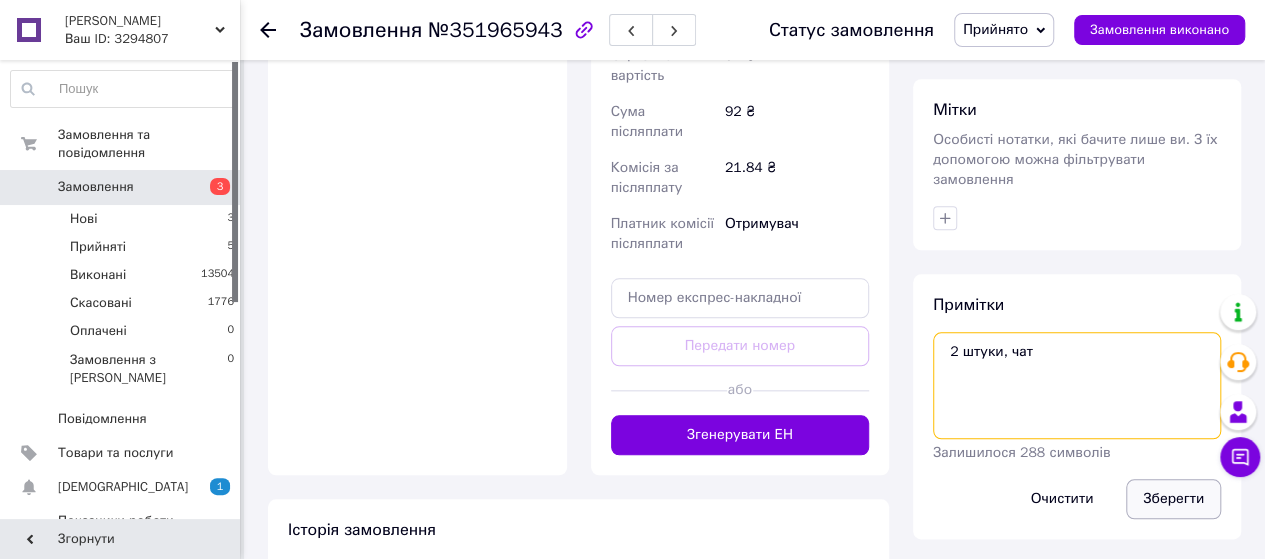 type on "2 штуки, чат" 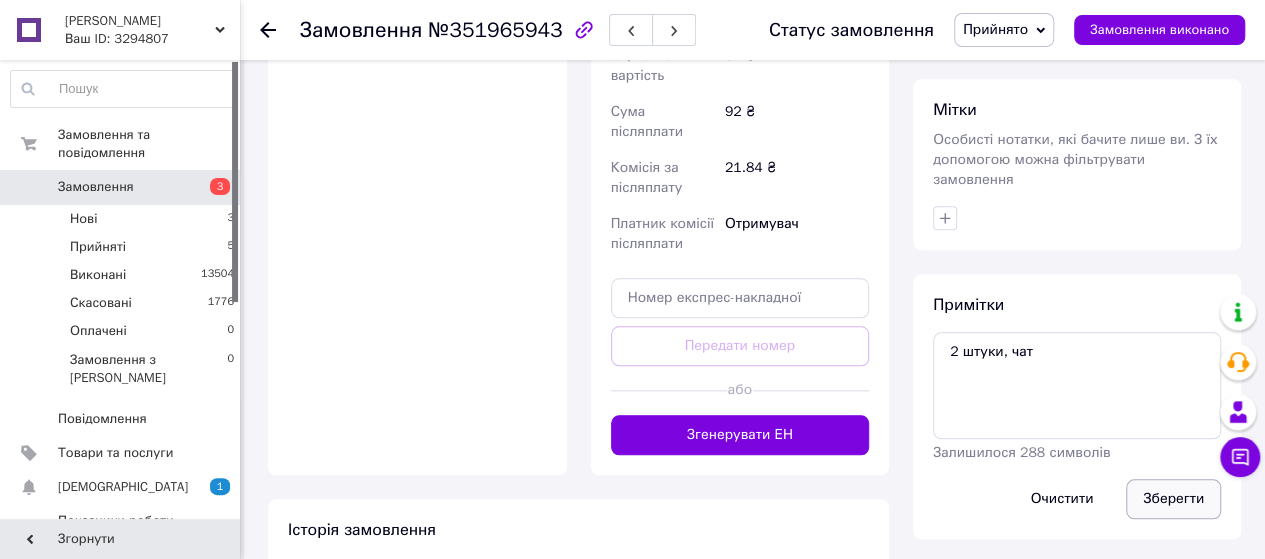 click on "Зберегти" at bounding box center [1173, 499] 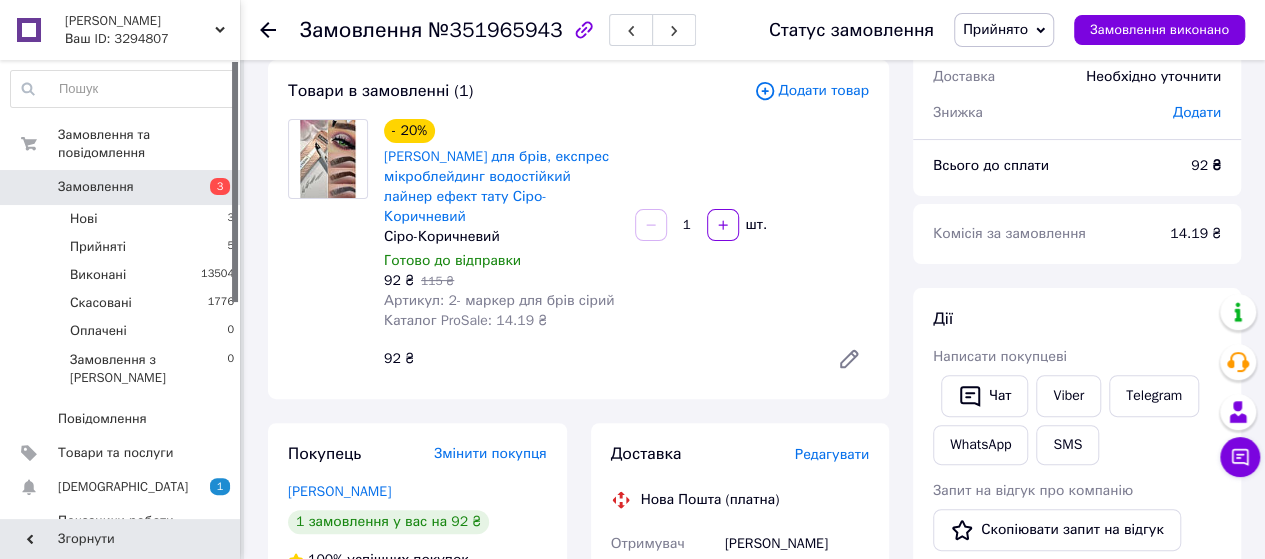 scroll, scrollTop: 0, scrollLeft: 0, axis: both 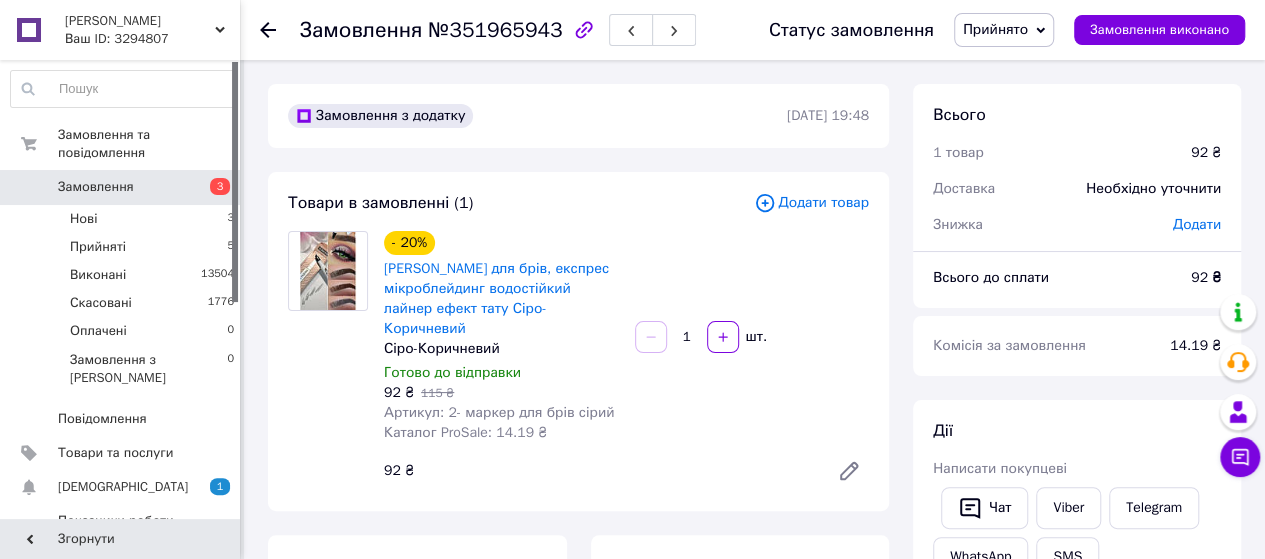 click 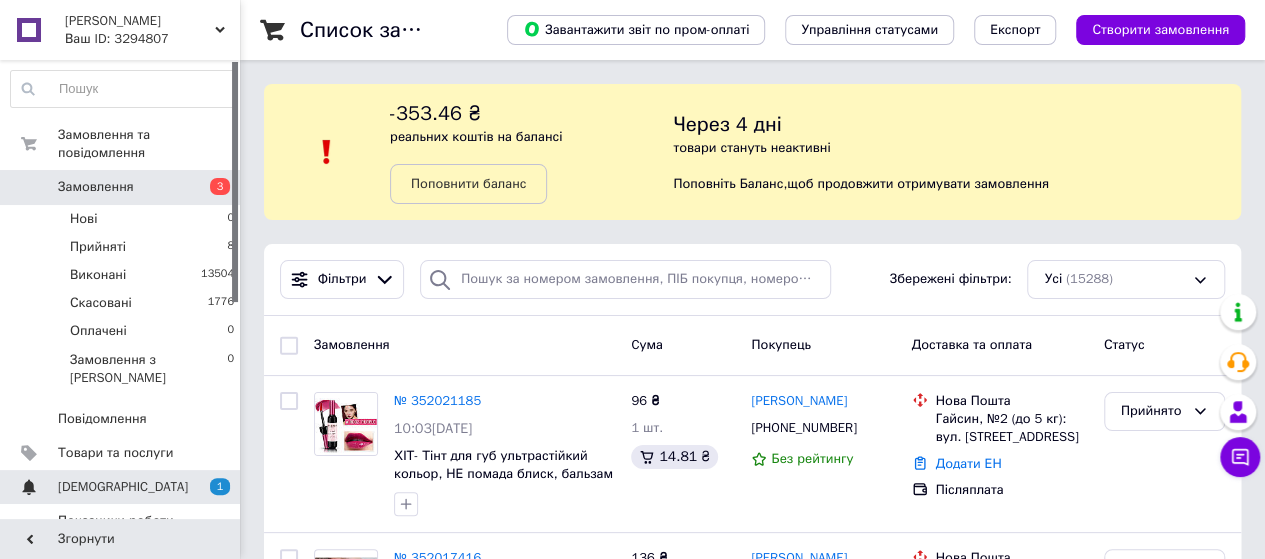 click on "[DEMOGRAPHIC_DATA]" at bounding box center [121, 487] 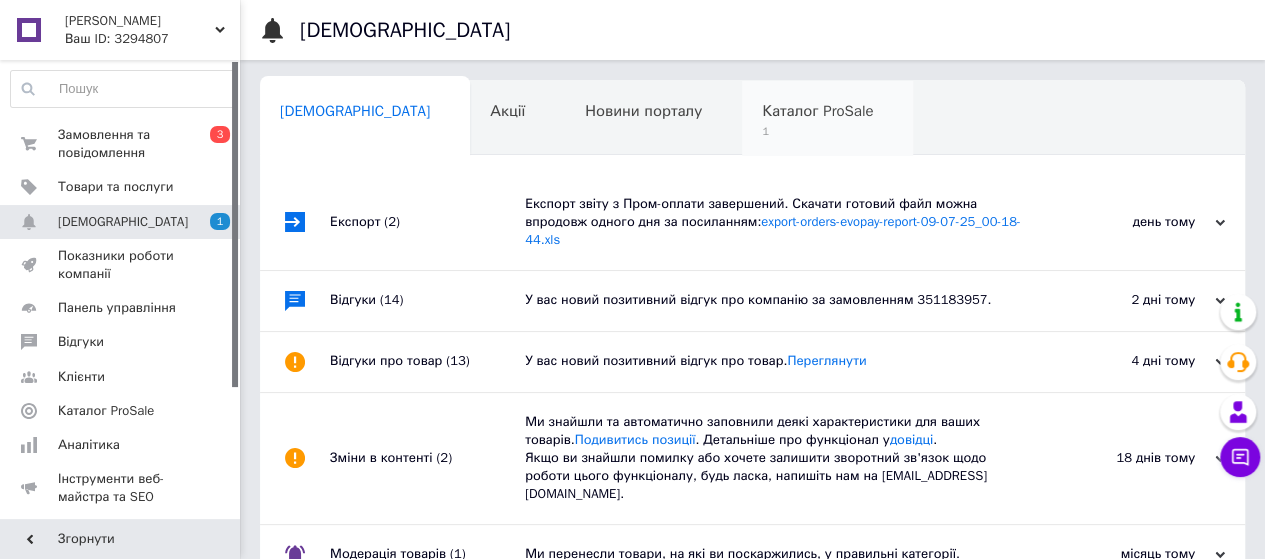 click on "1" at bounding box center (817, 131) 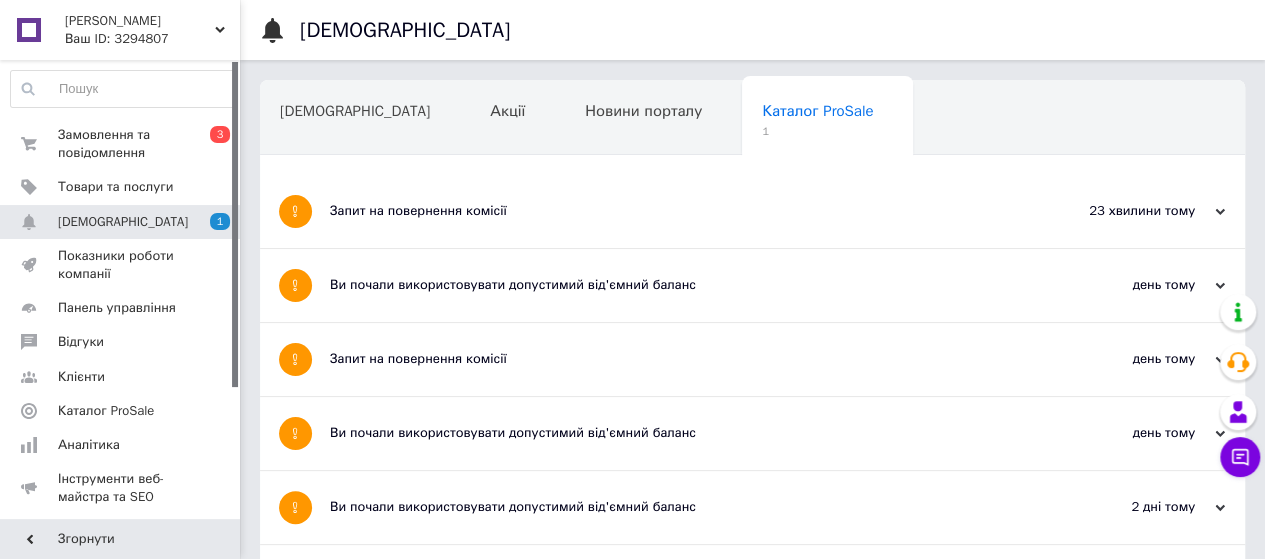 click on "Запит на повернення комісії" at bounding box center [677, 211] 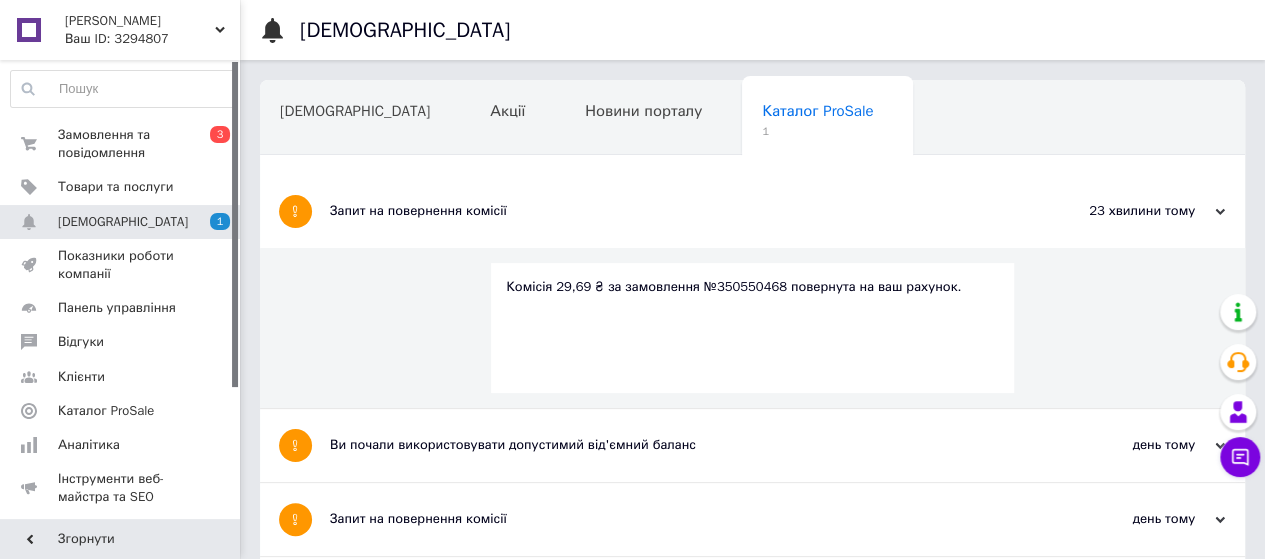 click on "Комісія 29,69 ₴ за замовлення №350550468 повернута на ваш рахунок." at bounding box center [752, 287] 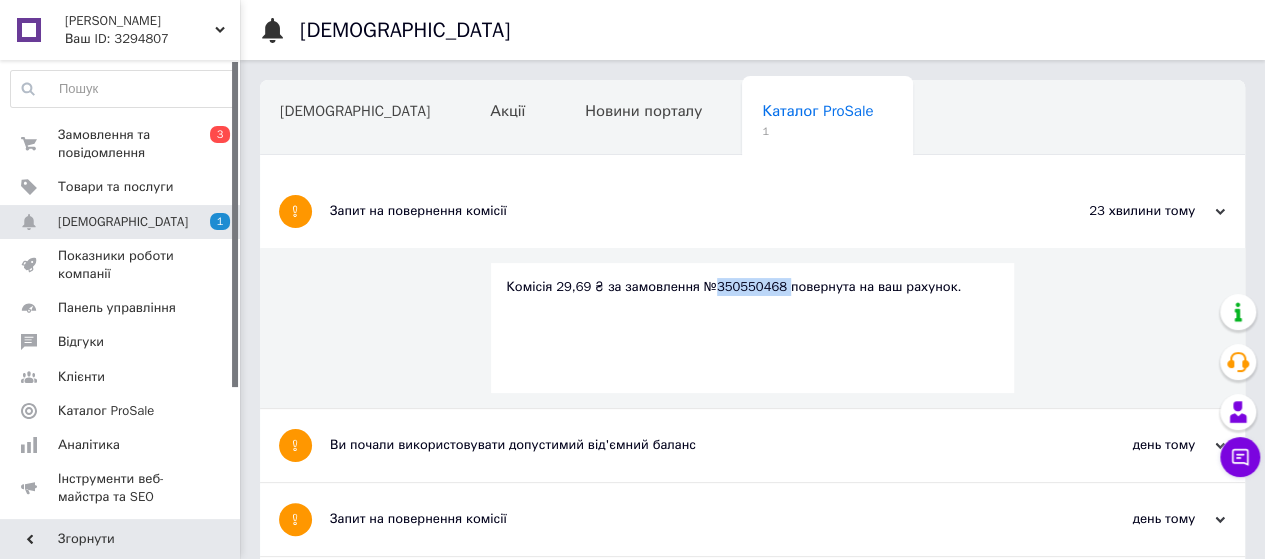 click on "Комісія 29,69 ₴ за замовлення №350550468 повернута на ваш рахунок." at bounding box center [752, 287] 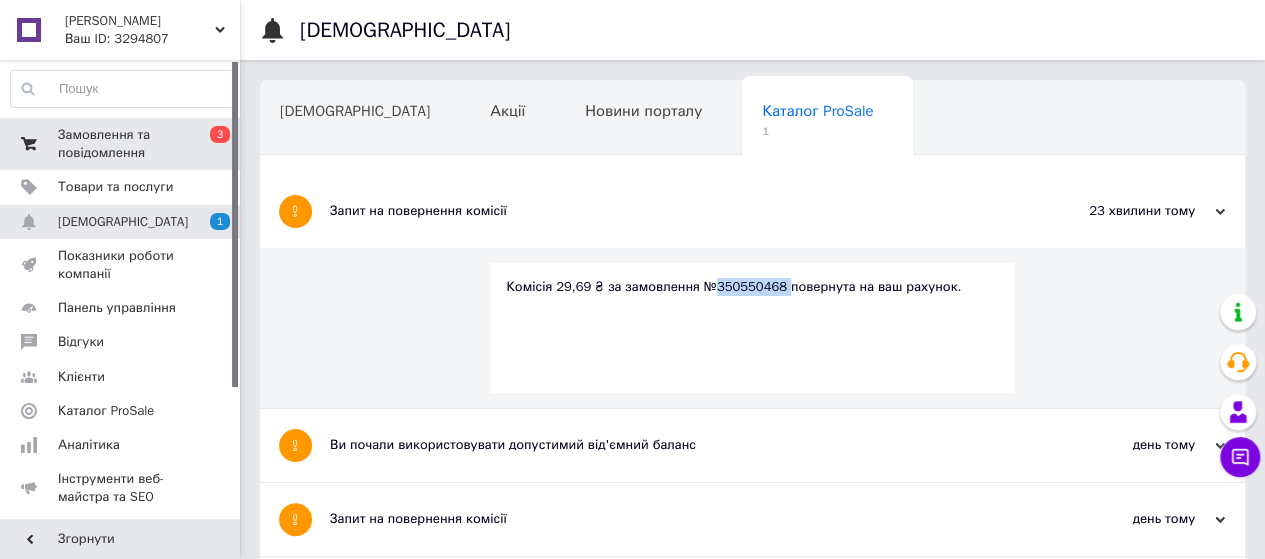 click on "Замовлення та повідомлення" at bounding box center [121, 144] 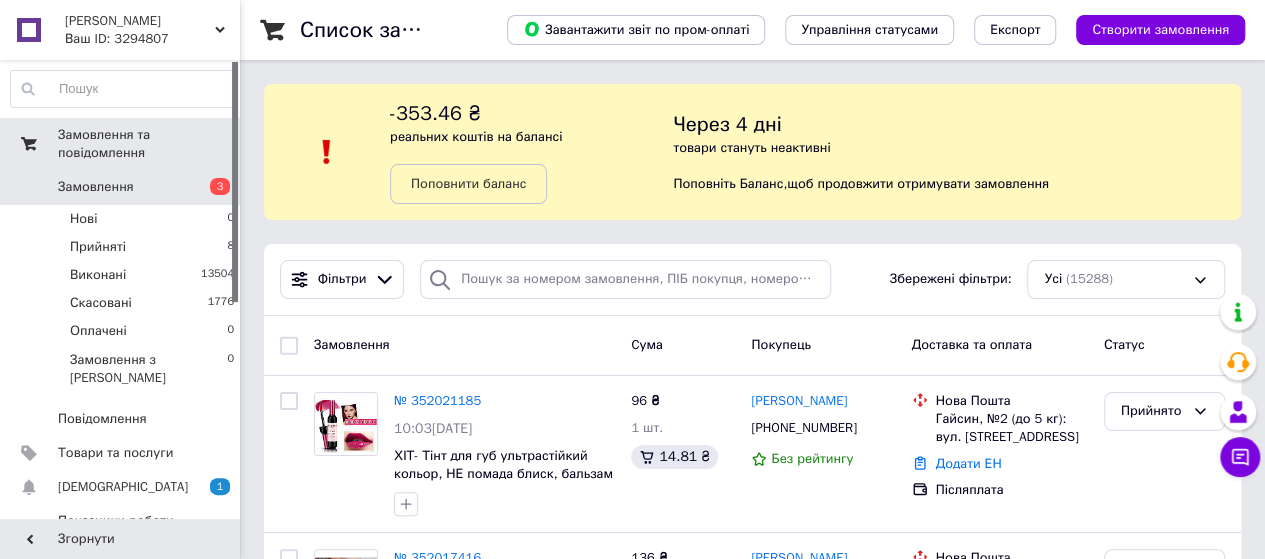 scroll, scrollTop: 13464, scrollLeft: 0, axis: vertical 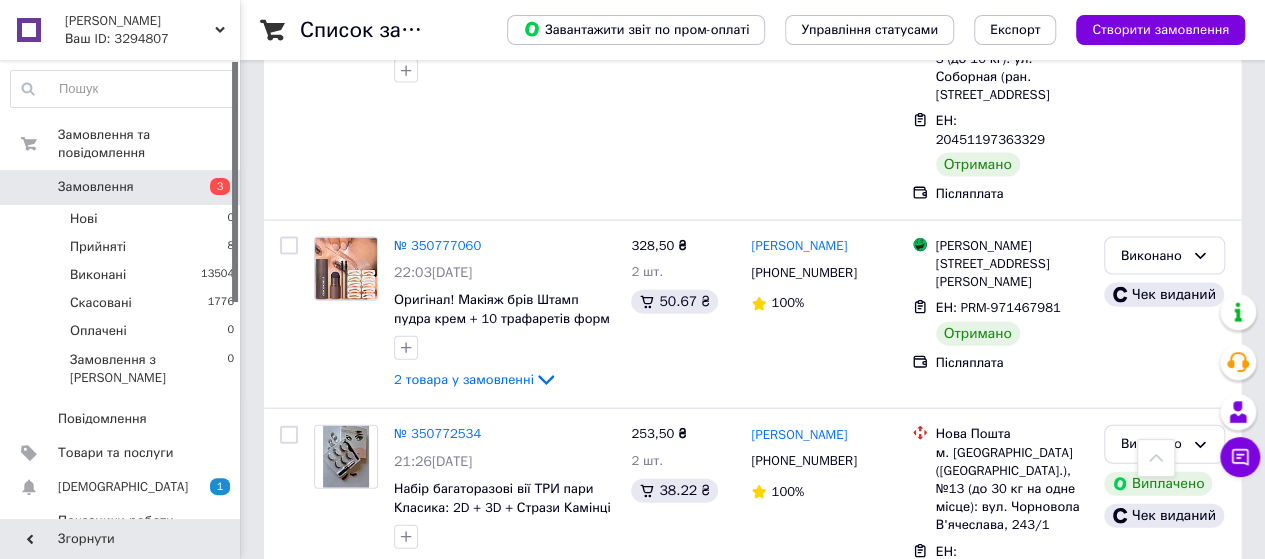 click on "№ 350550468" at bounding box center (437, 1792) 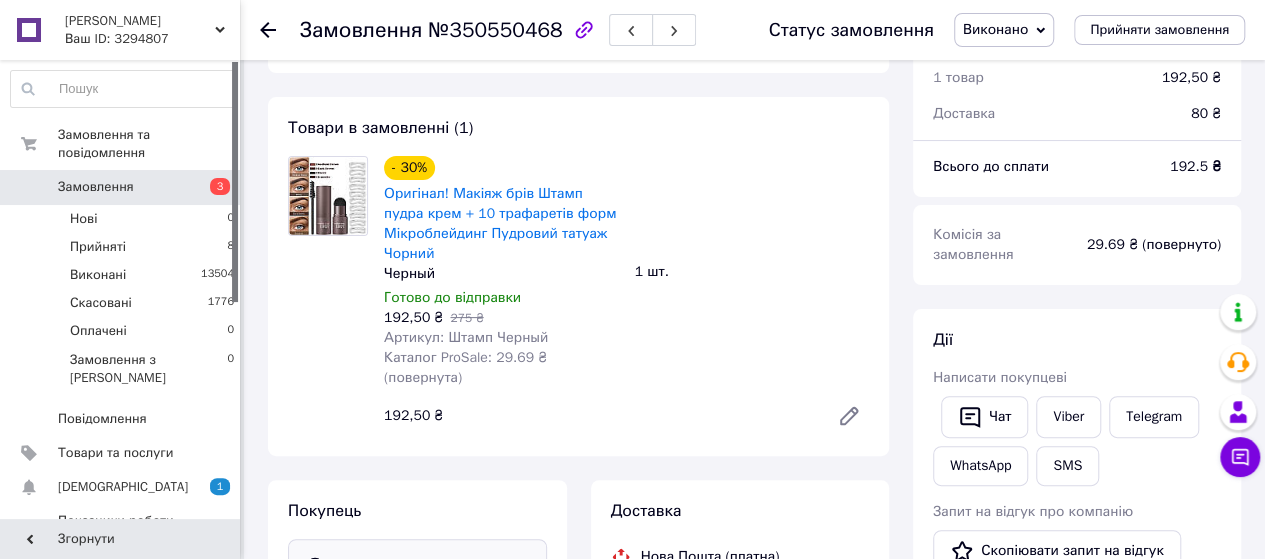 scroll, scrollTop: 100, scrollLeft: 0, axis: vertical 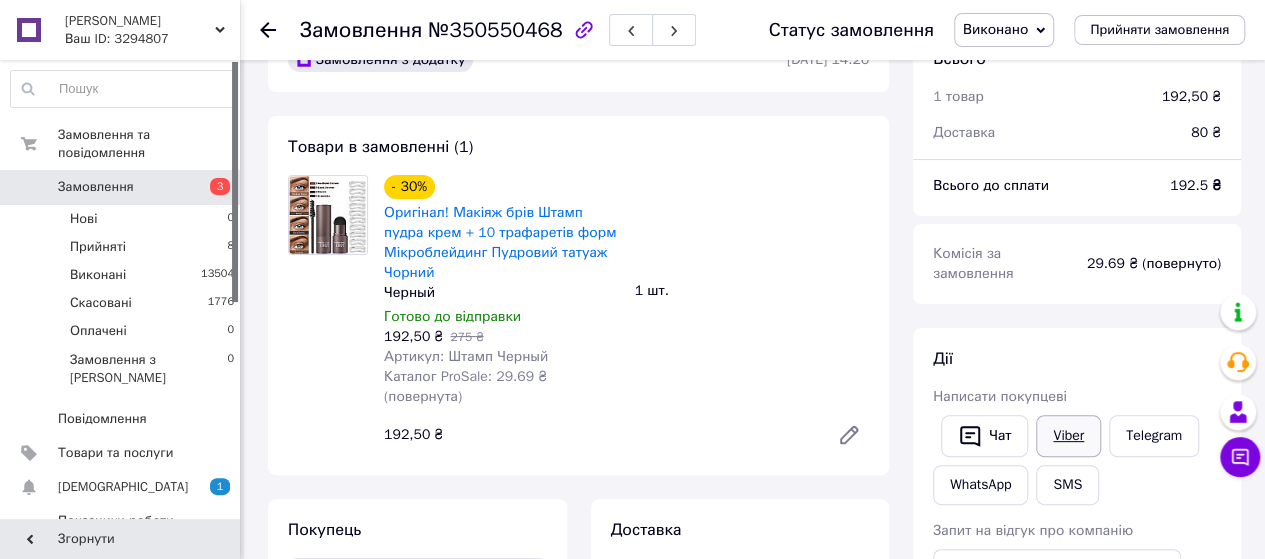 click on "Viber" at bounding box center [1068, 436] 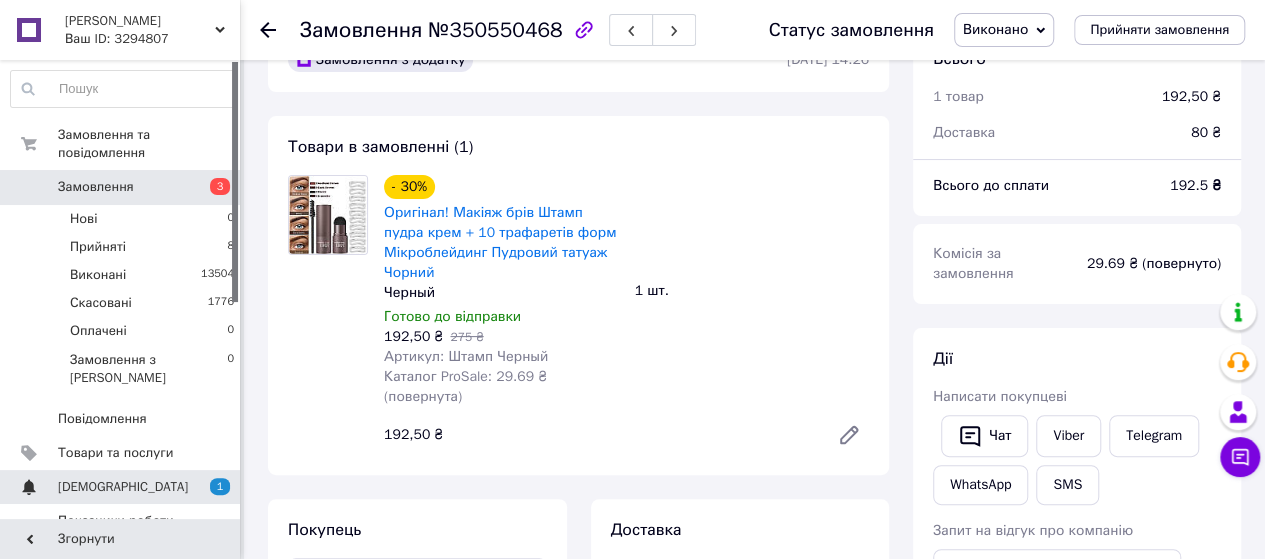 click on "[DEMOGRAPHIC_DATA]" at bounding box center [123, 487] 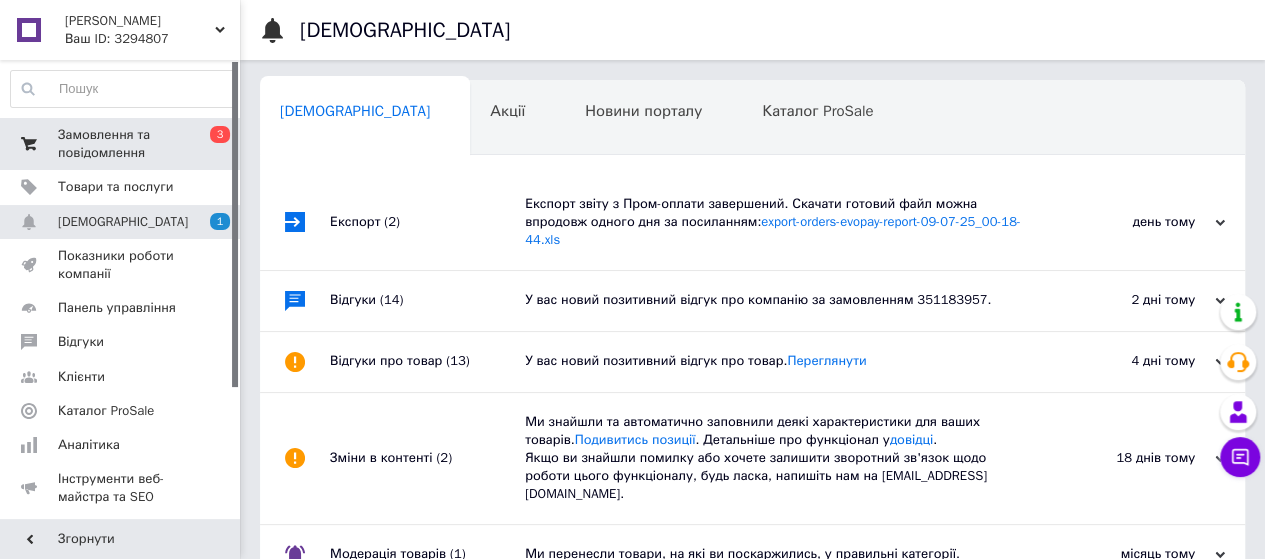 click on "Замовлення та повідомлення" at bounding box center [121, 144] 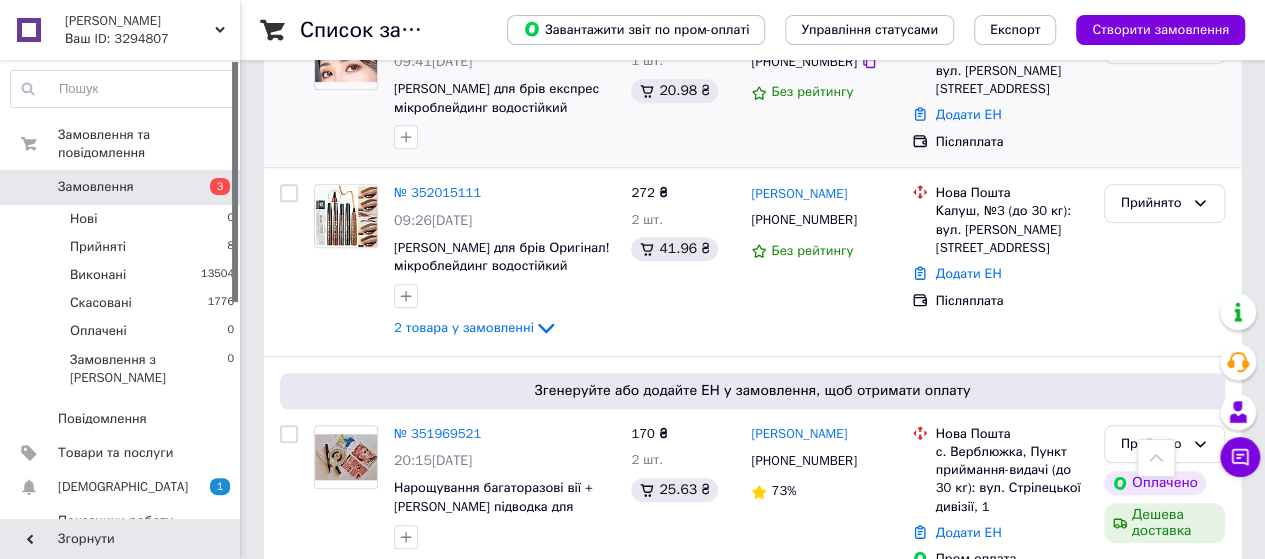 scroll, scrollTop: 600, scrollLeft: 0, axis: vertical 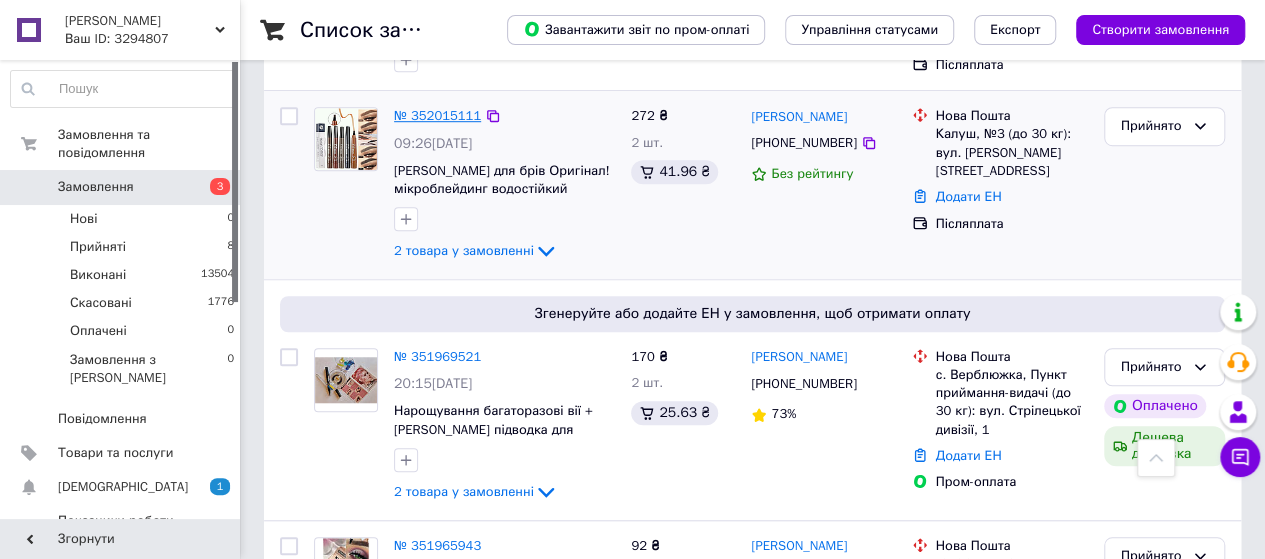 click on "№ 352015111" at bounding box center (437, 115) 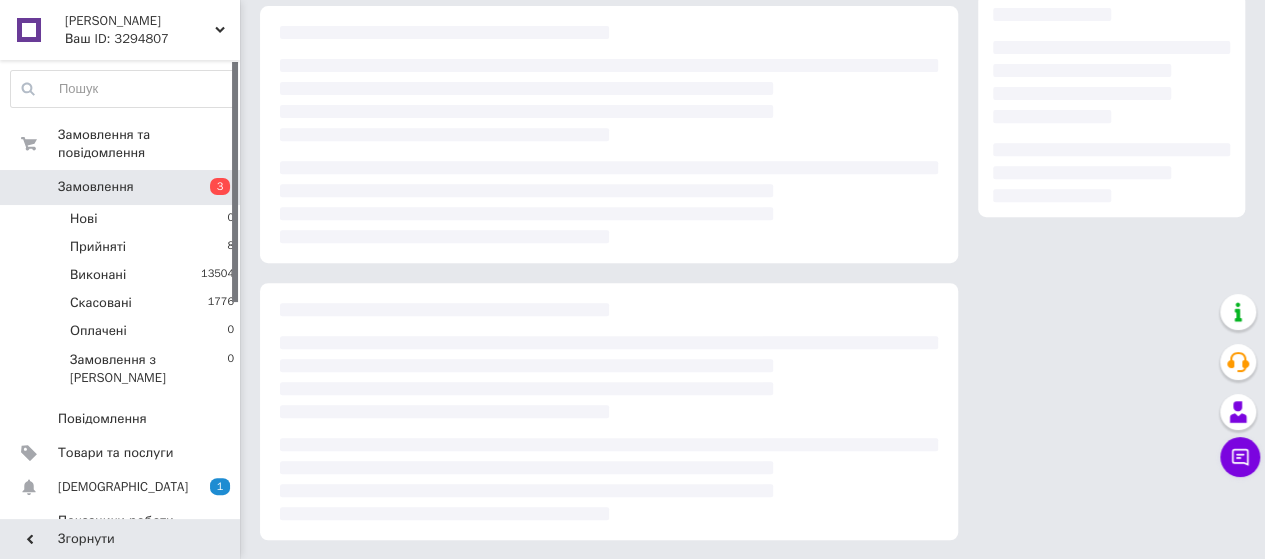 scroll, scrollTop: 600, scrollLeft: 0, axis: vertical 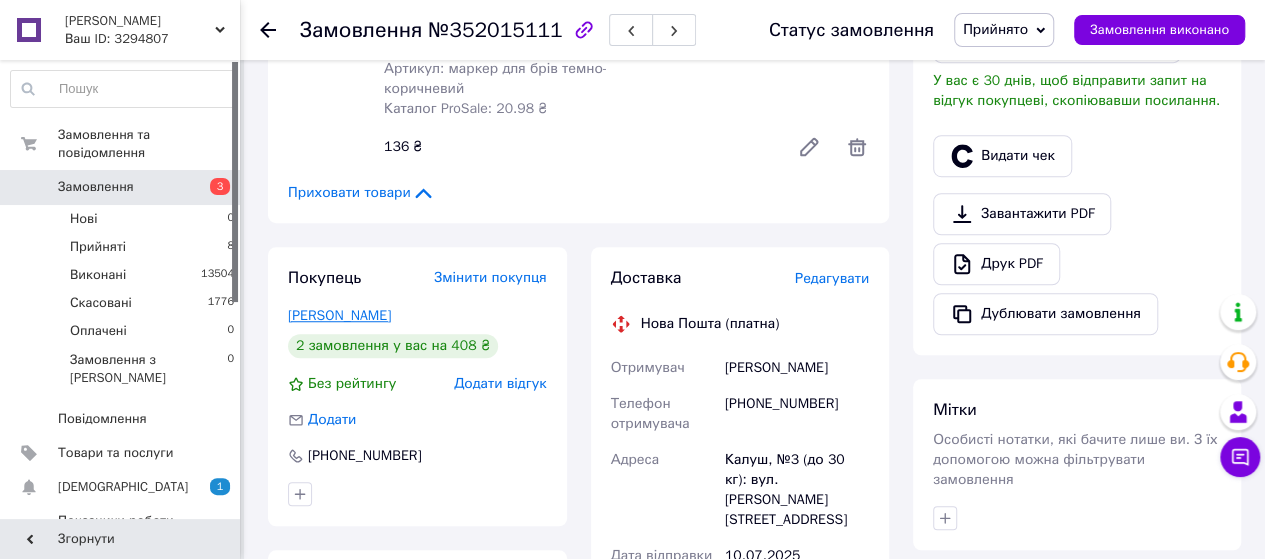 click on "[PERSON_NAME]" at bounding box center [339, 315] 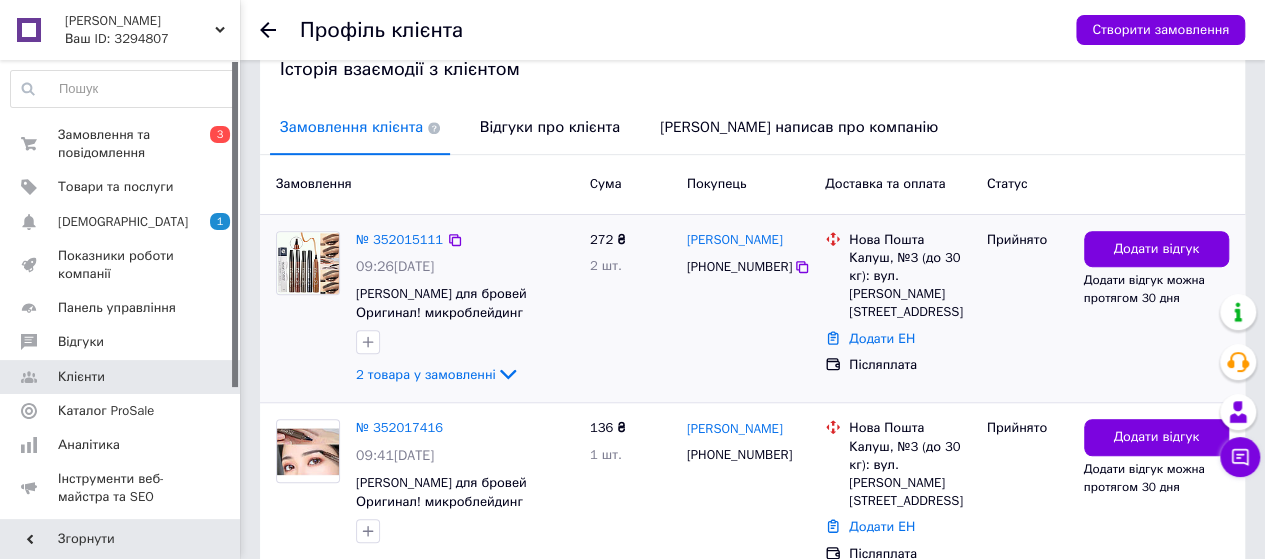 scroll, scrollTop: 398, scrollLeft: 0, axis: vertical 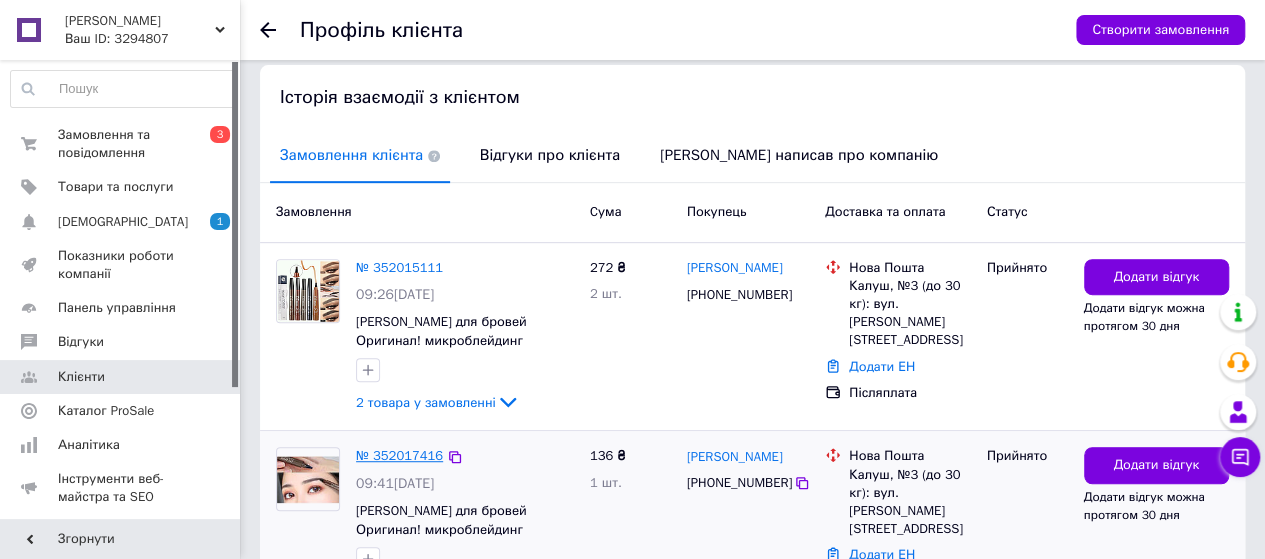 click on "№ 352017416" at bounding box center [399, 455] 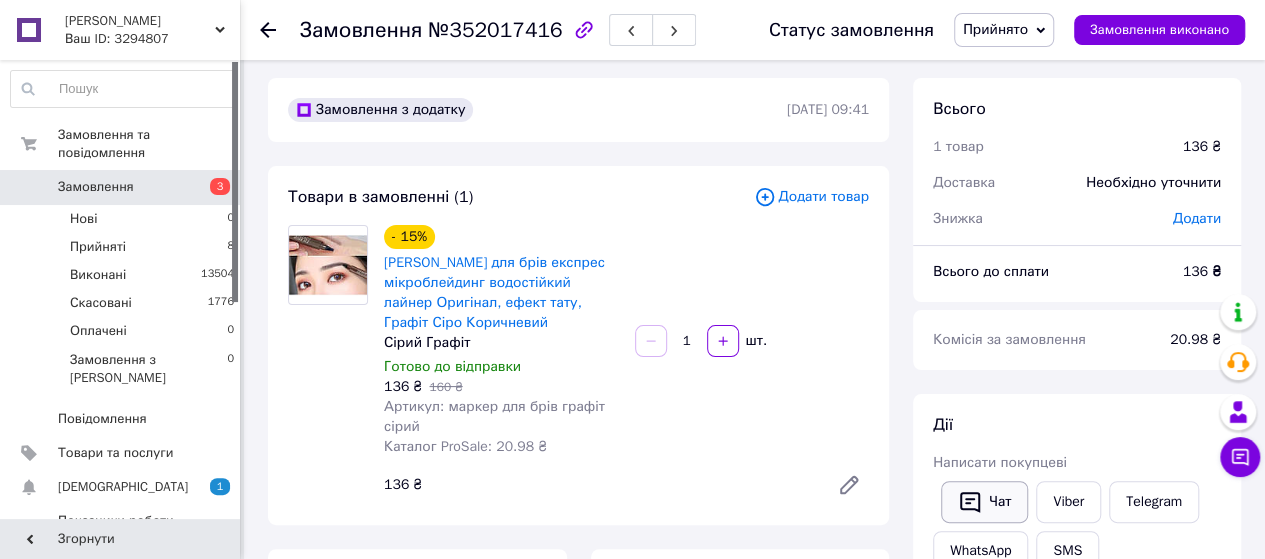 scroll, scrollTop: 200, scrollLeft: 0, axis: vertical 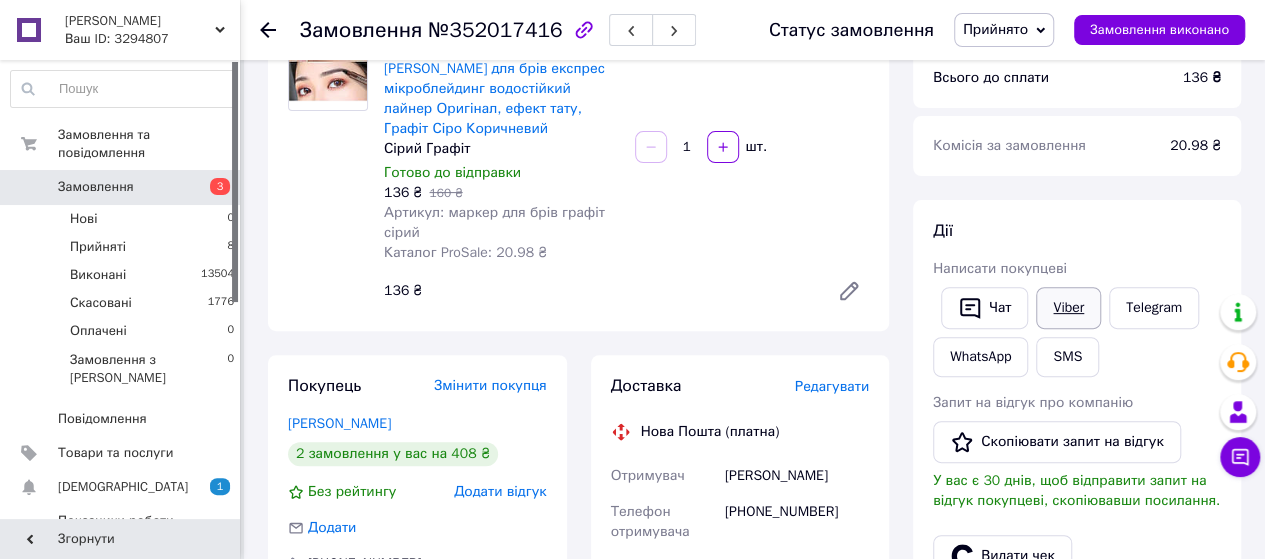 click on "Viber" at bounding box center [1068, 308] 